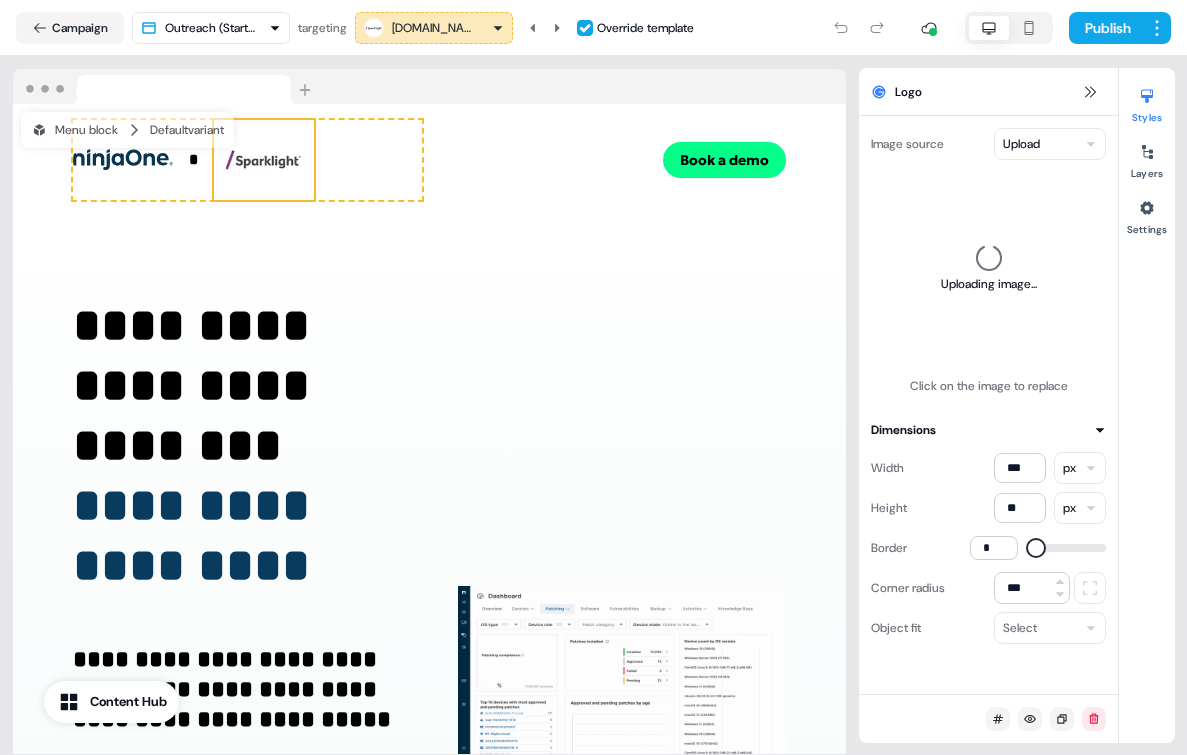 scroll, scrollTop: 0, scrollLeft: 0, axis: both 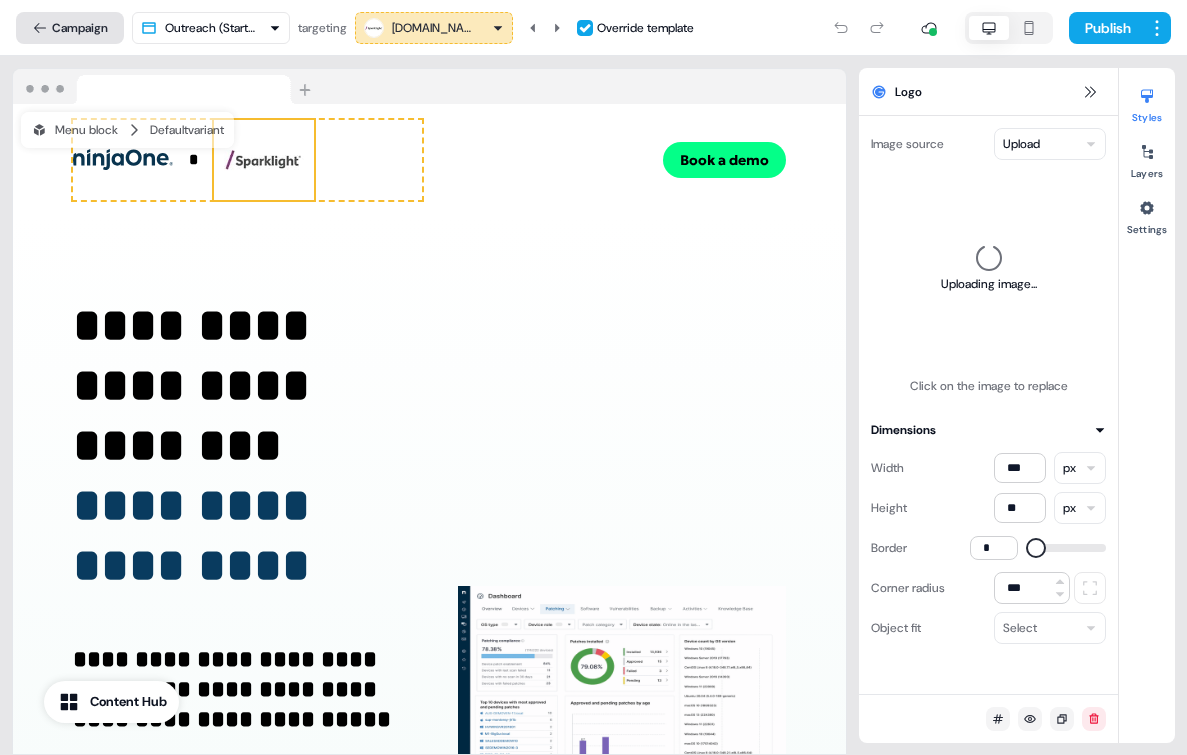 click on "Campaign" at bounding box center [70, 28] 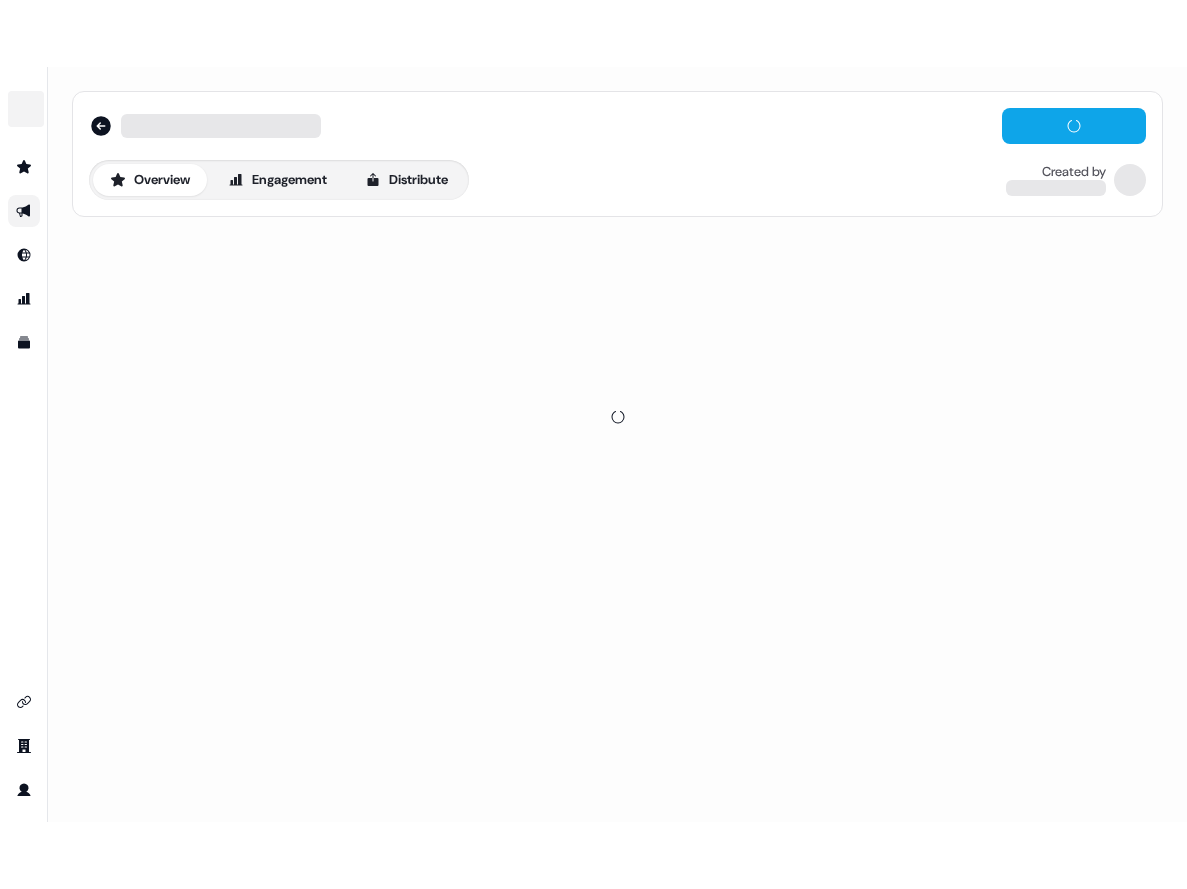 scroll, scrollTop: 0, scrollLeft: 0, axis: both 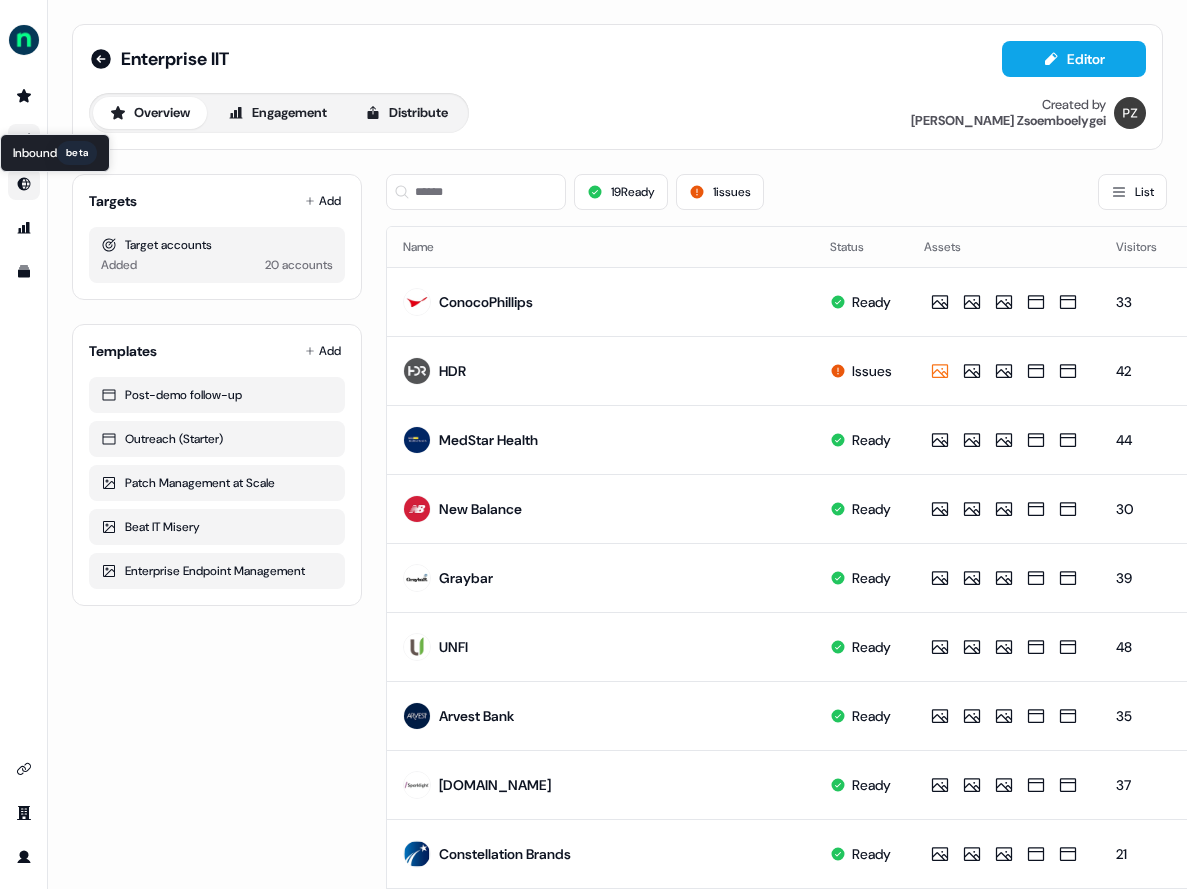 click 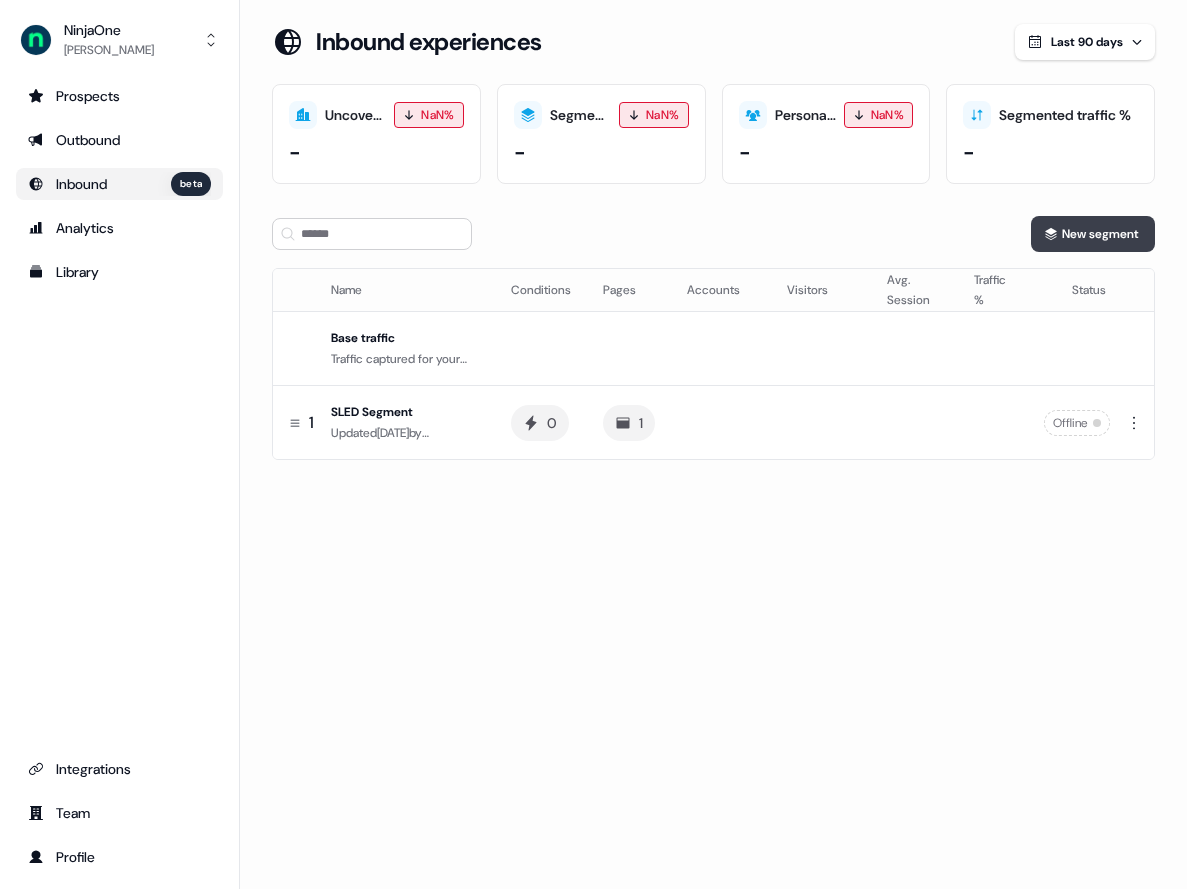 click on "New segment" at bounding box center [1093, 234] 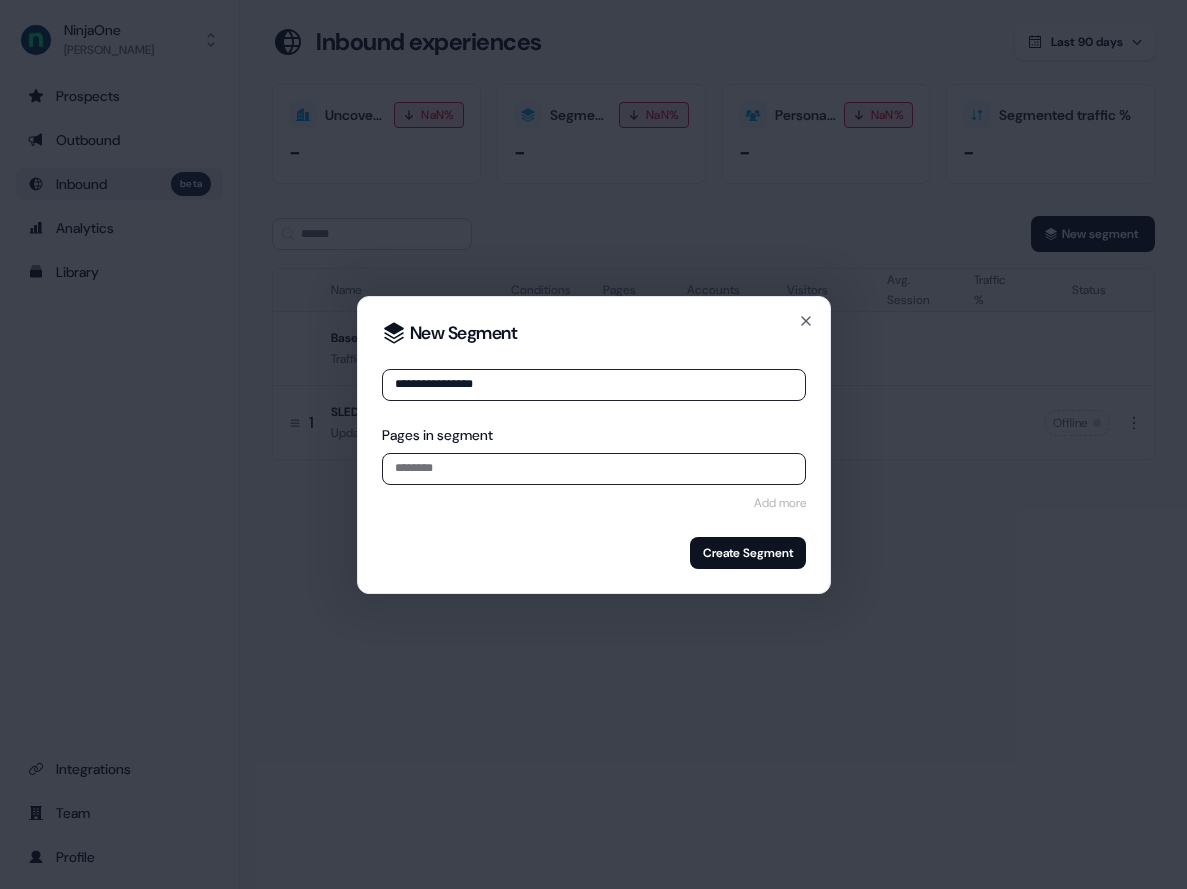 type on "**********" 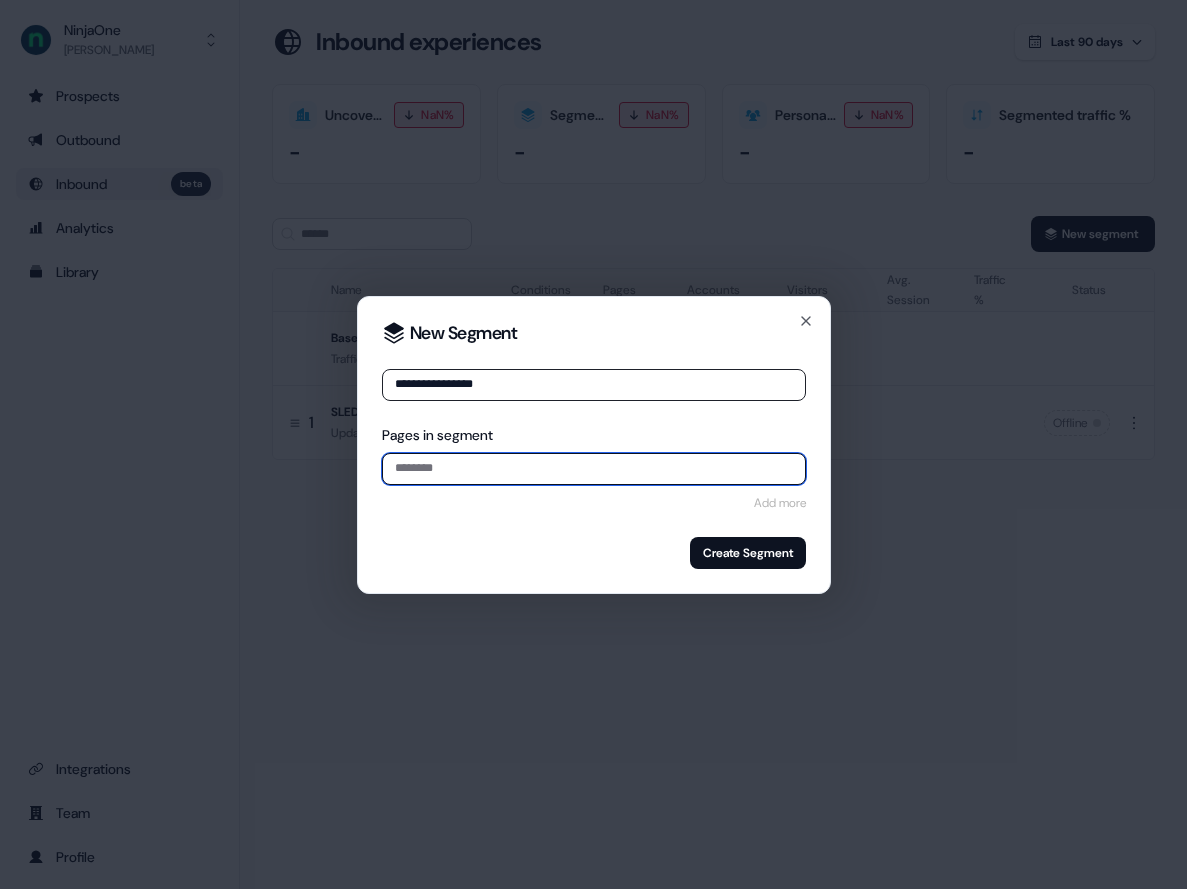 click at bounding box center [594, 469] 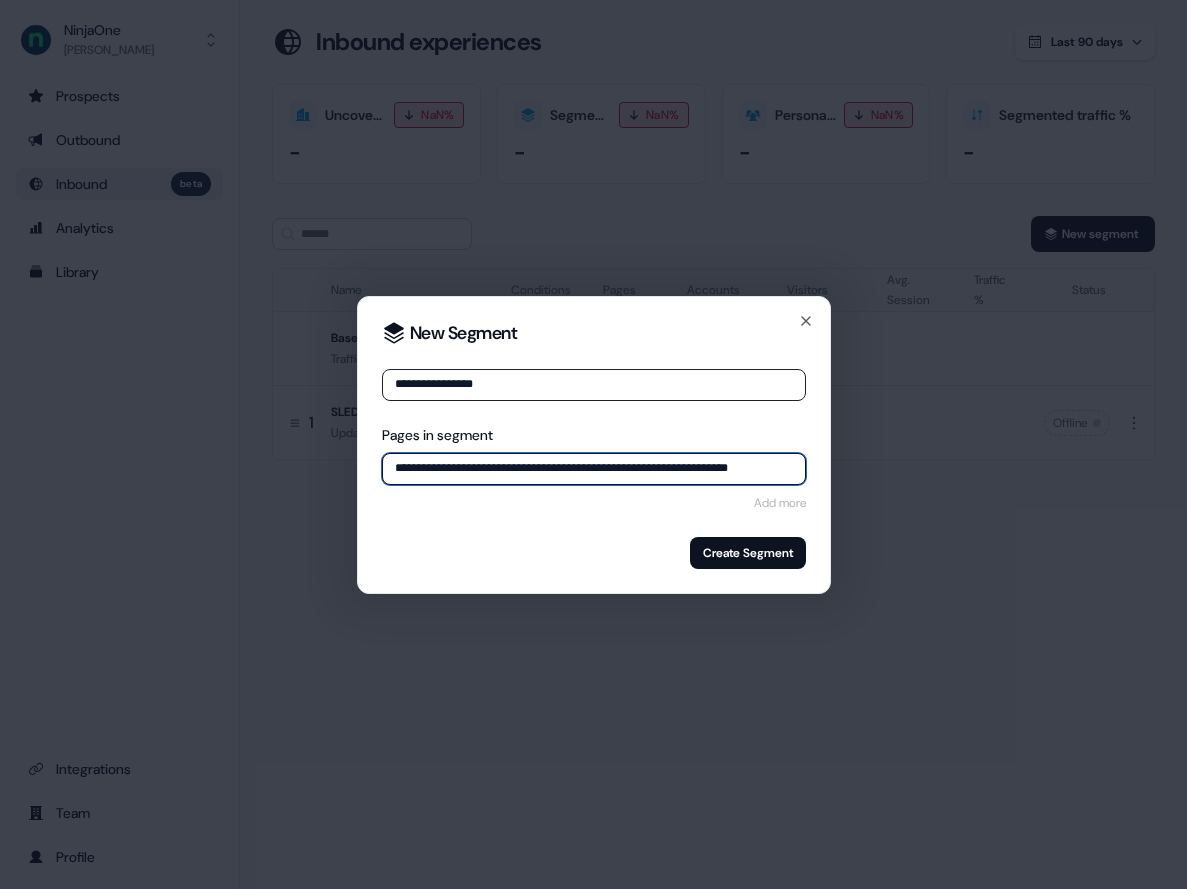 scroll, scrollTop: 0, scrollLeft: 21, axis: horizontal 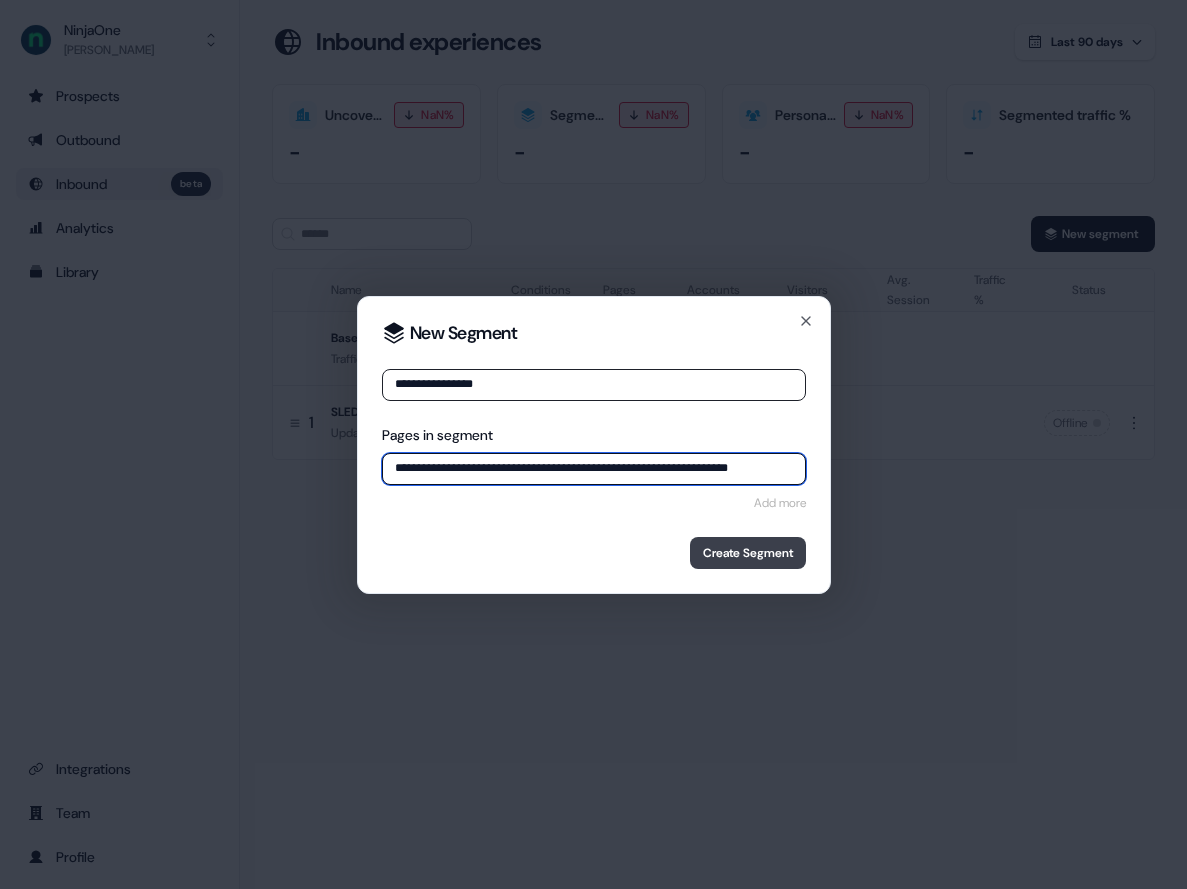type on "**********" 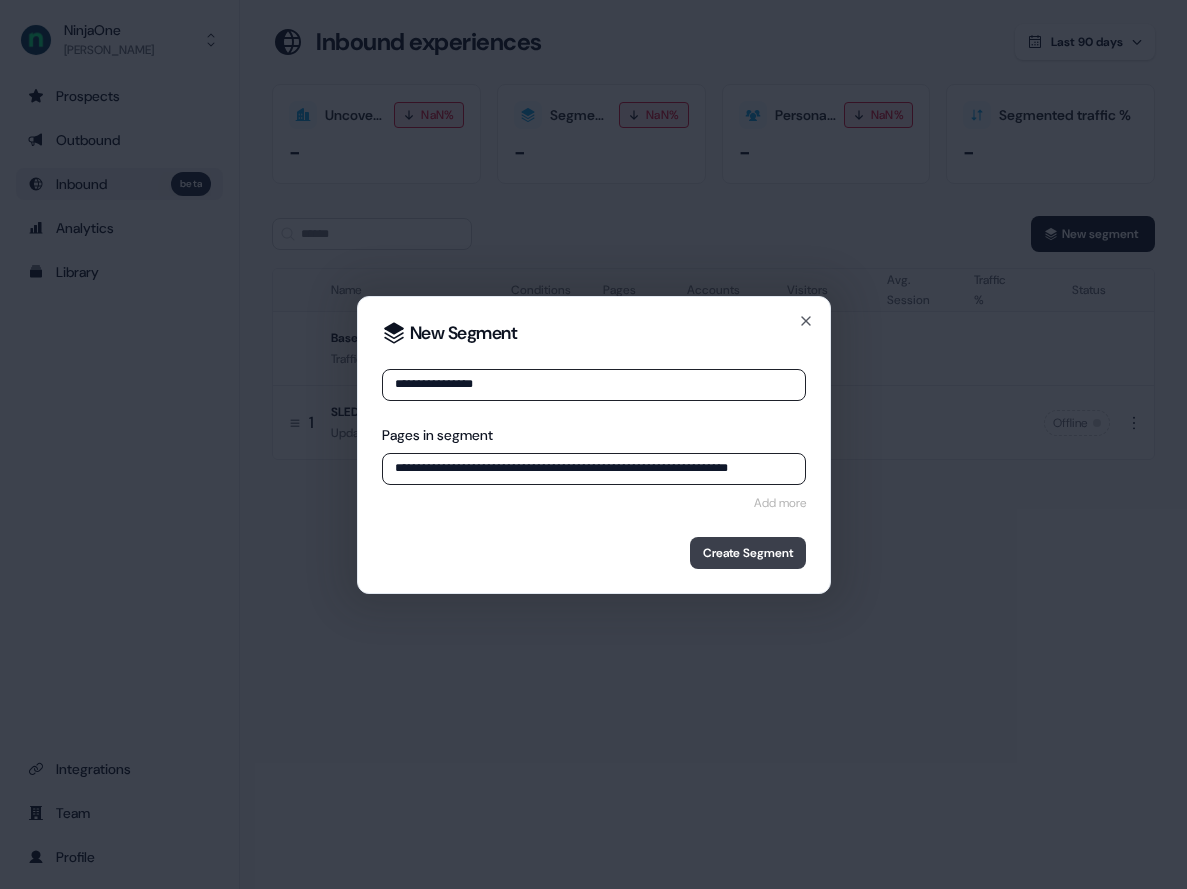 click on "Create Segment" at bounding box center (748, 553) 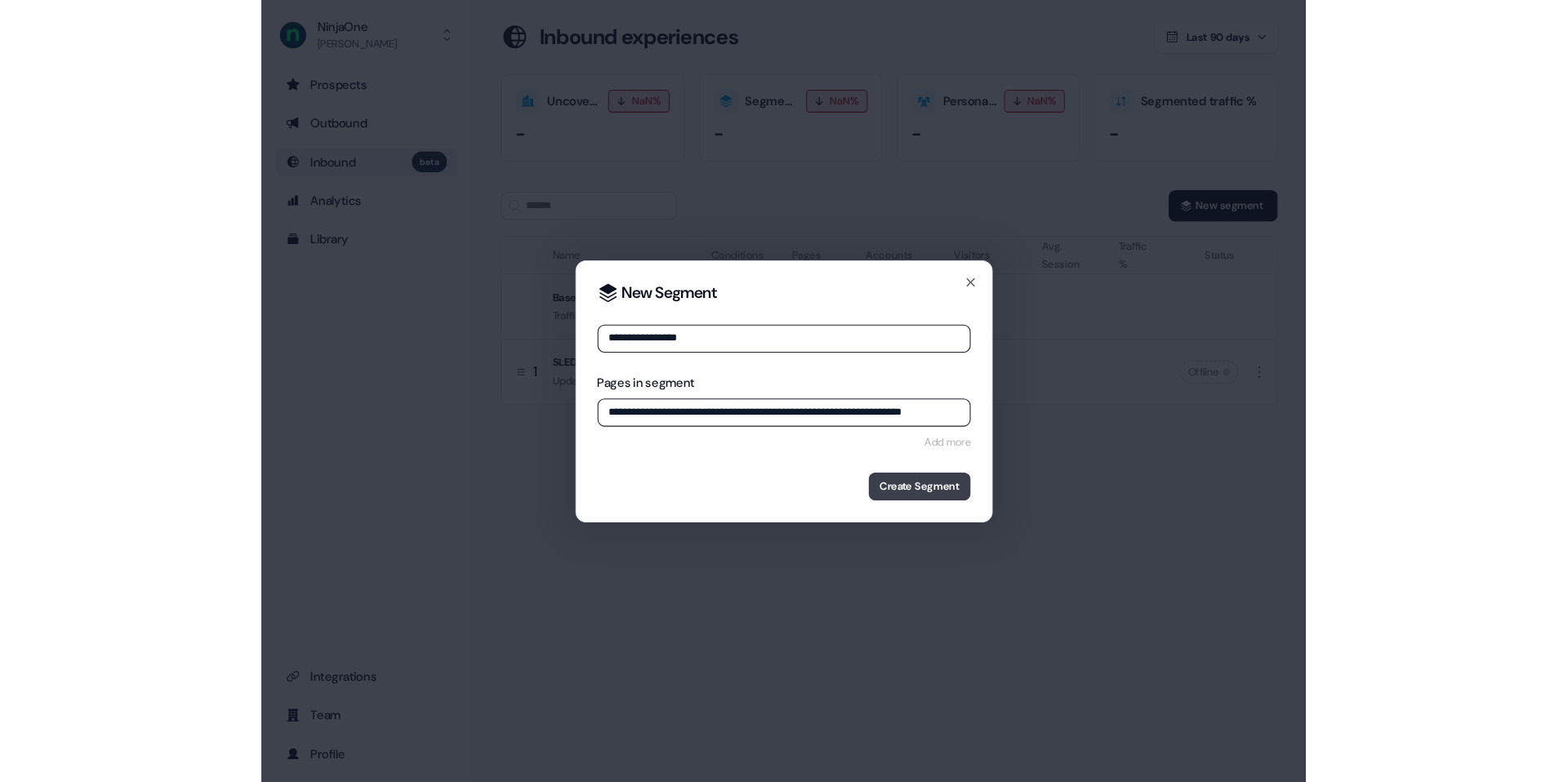 scroll, scrollTop: 0, scrollLeft: 0, axis: both 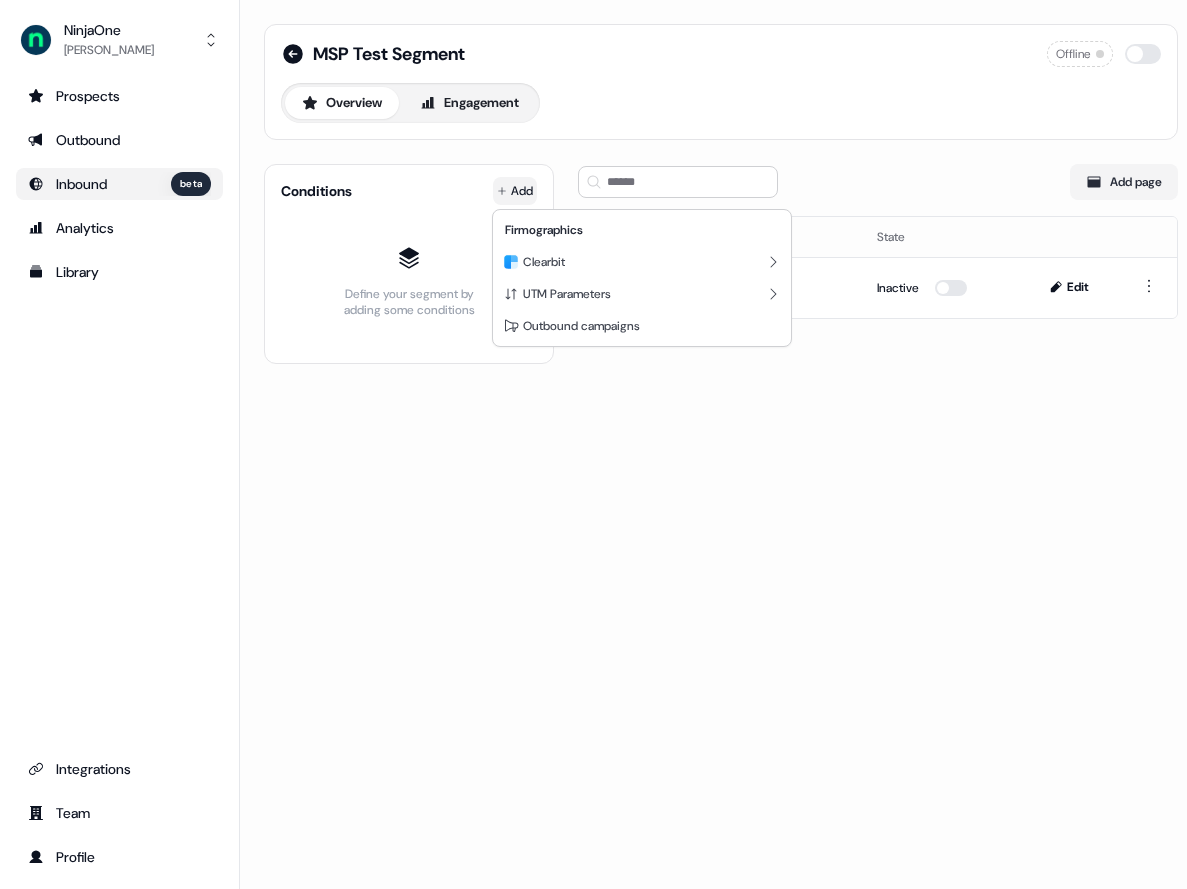 click on "For the best experience switch devices to a bigger screen. Go to [DOMAIN_NAME] NinjaOne [PERSON_NAME] Prospects Outbound Inbound beta Analytics Library   Integrations Team Profile MSP Test Segment Offline Overview Engagement Conditions Add Define your segment by adding some conditions Add page Name State [URL][DOMAIN_NAME] Inactive Edit Firmographics Clearbit UTM Parameters Outbound campaigns" at bounding box center (593, 444) 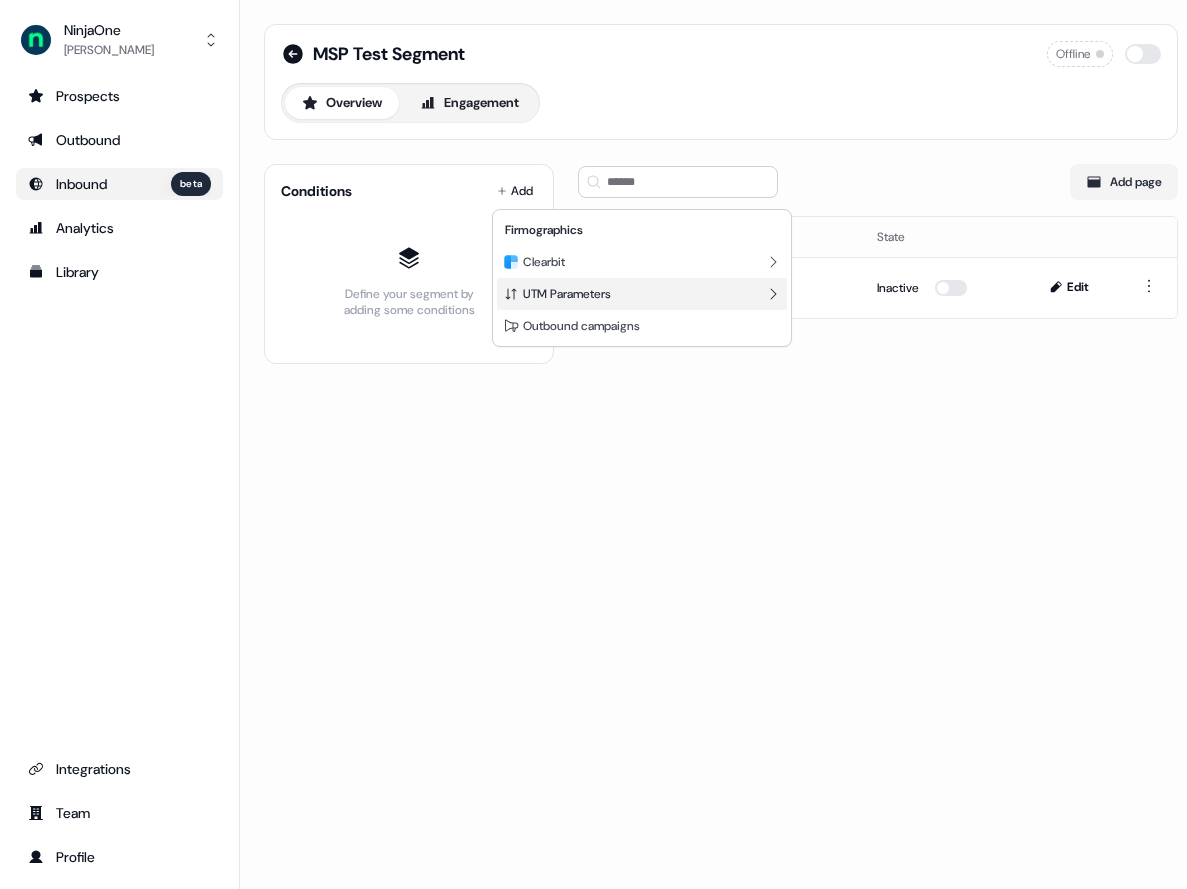 click on "UTM Parameters" at bounding box center (642, 294) 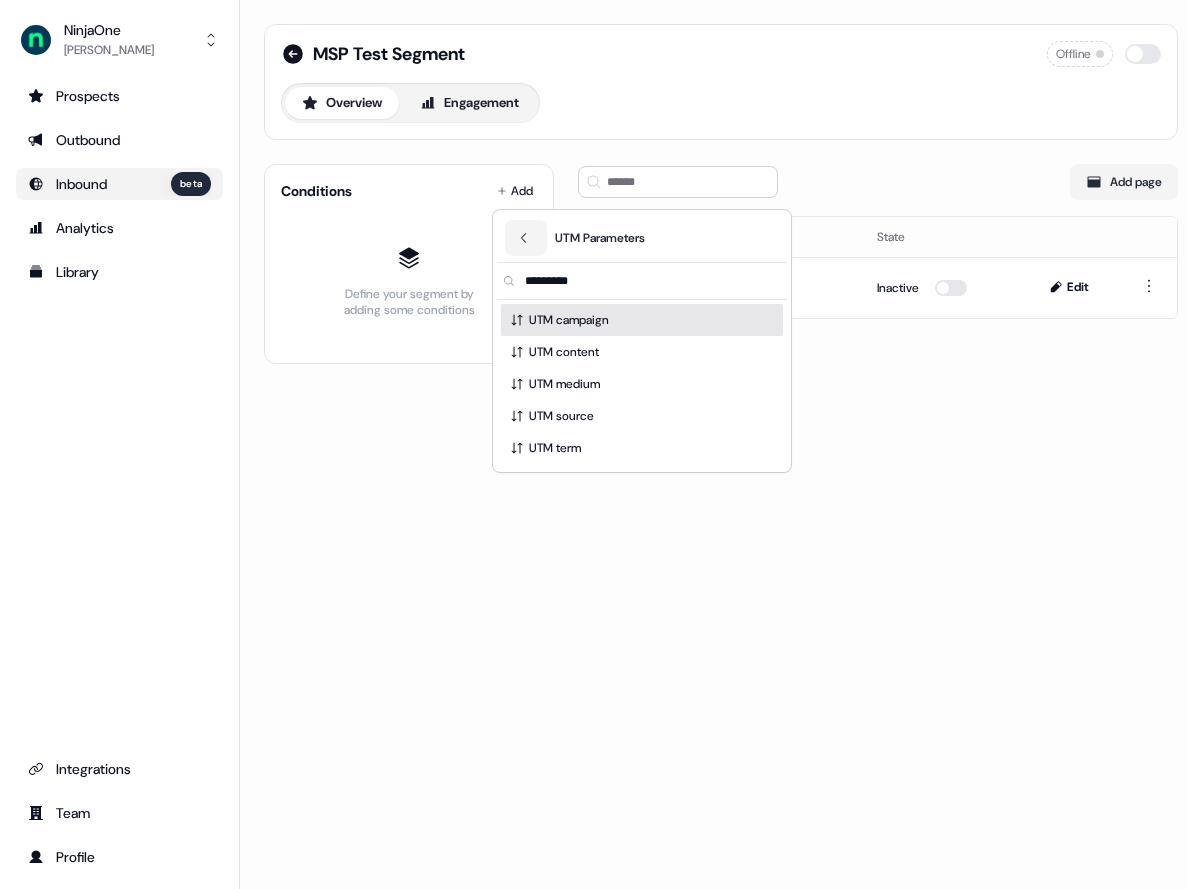 click on "UTM campaign" at bounding box center [569, 320] 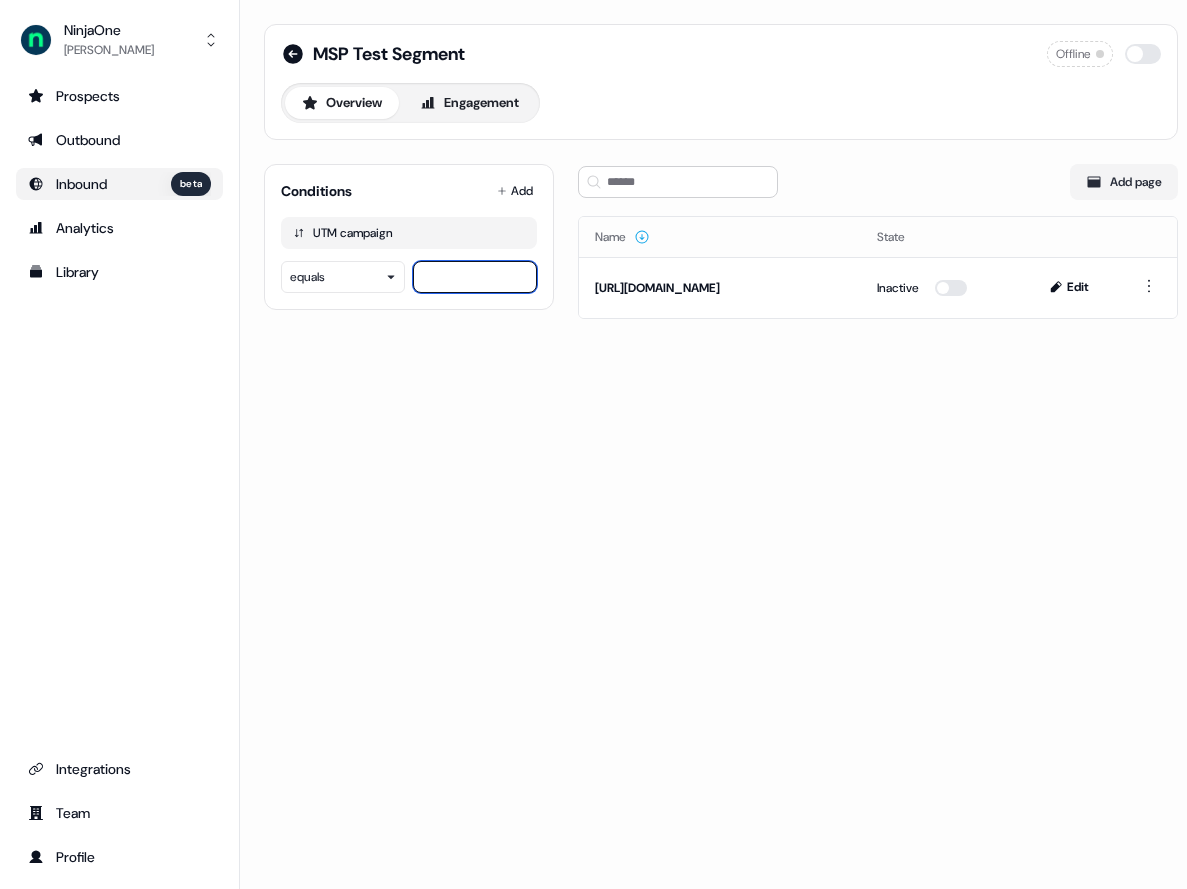 click at bounding box center (475, 277) 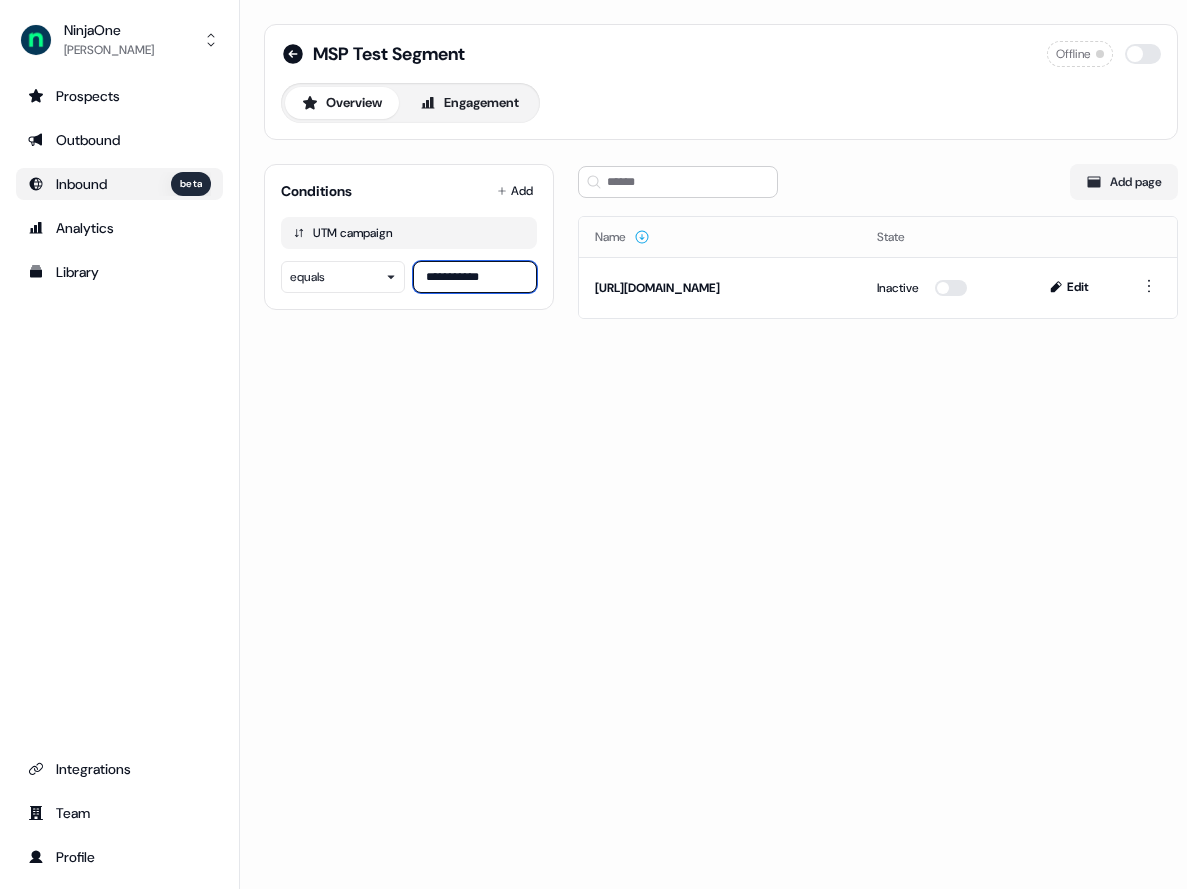 type on "**********" 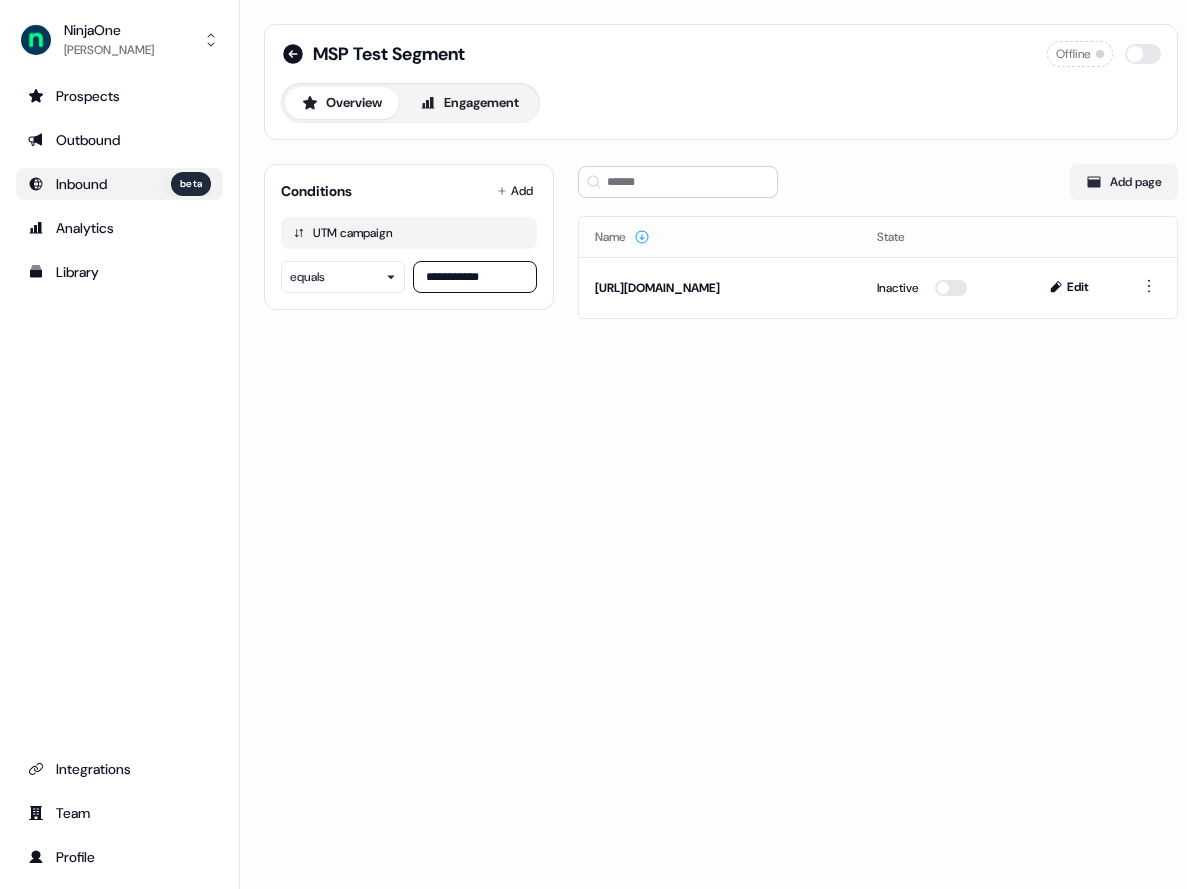 click on "**********" at bounding box center [713, 183] 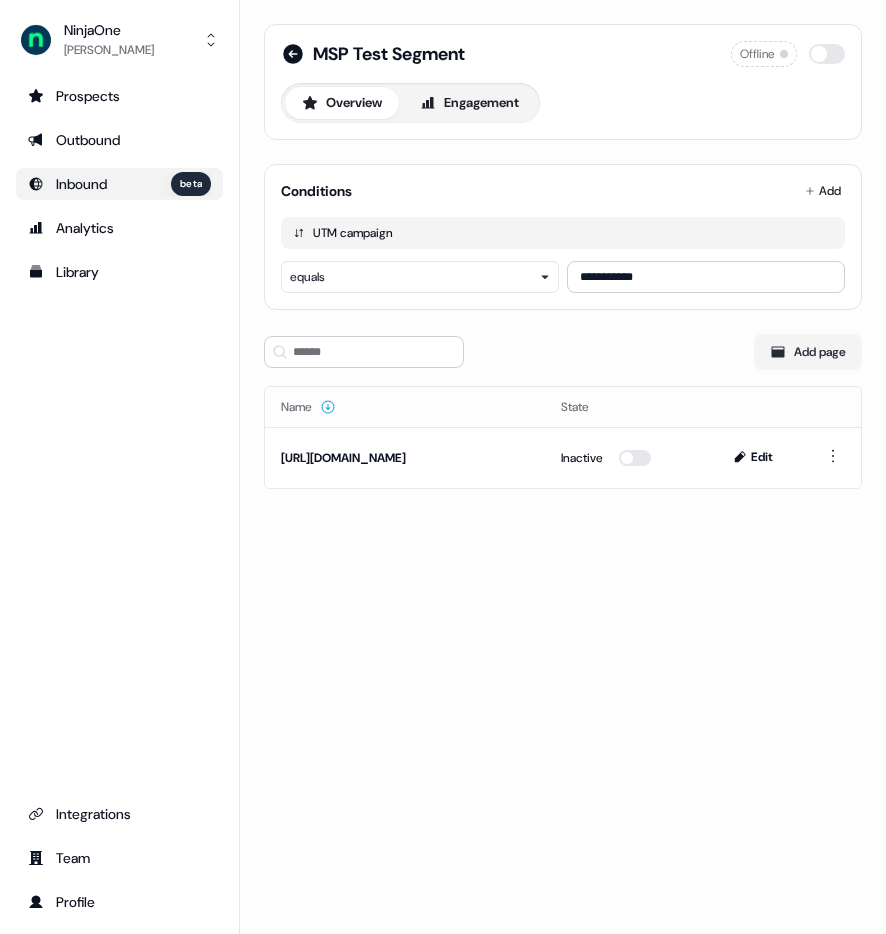 click on "Edit" at bounding box center (755, 457) 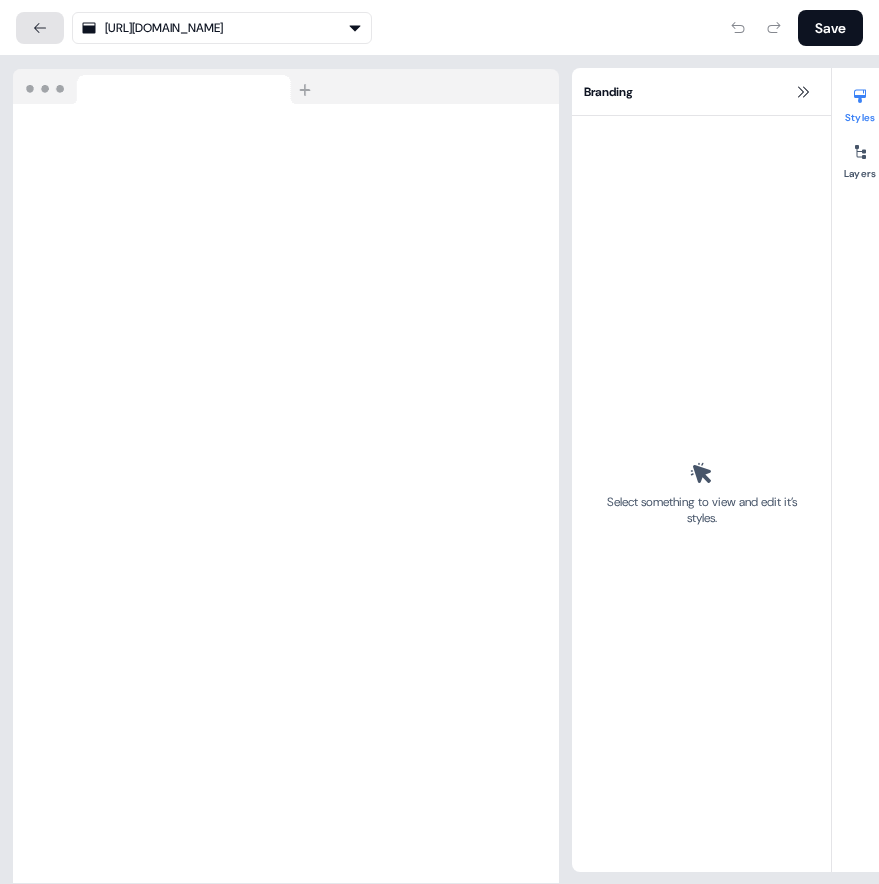click at bounding box center [40, 28] 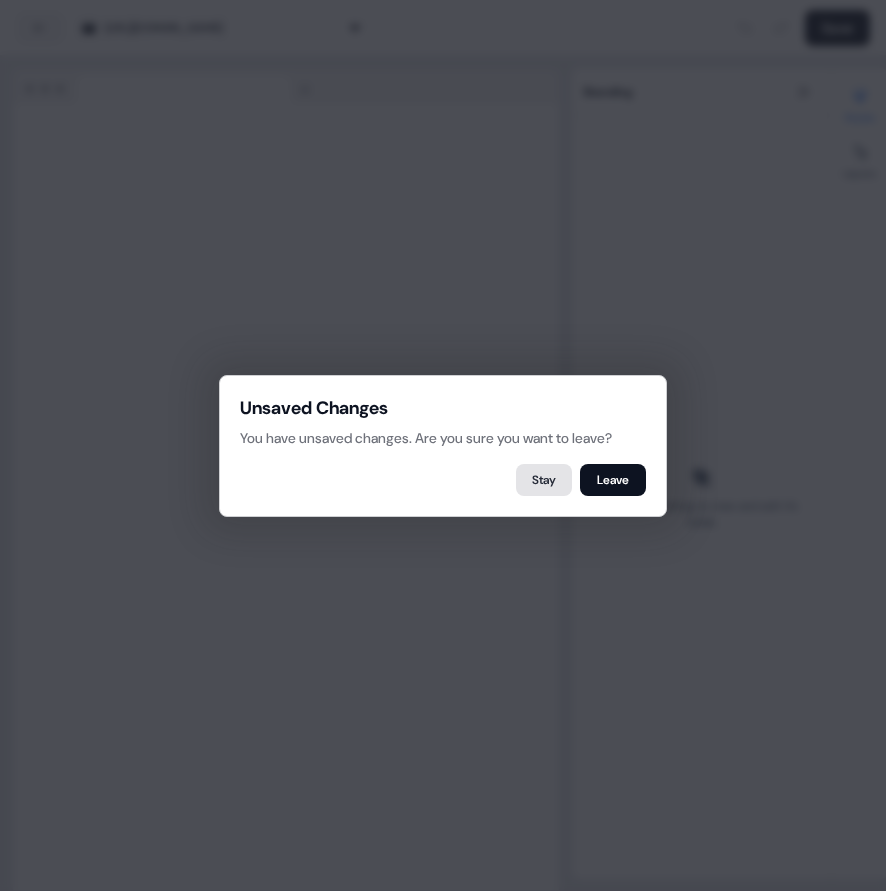 click on "Stay" at bounding box center (544, 480) 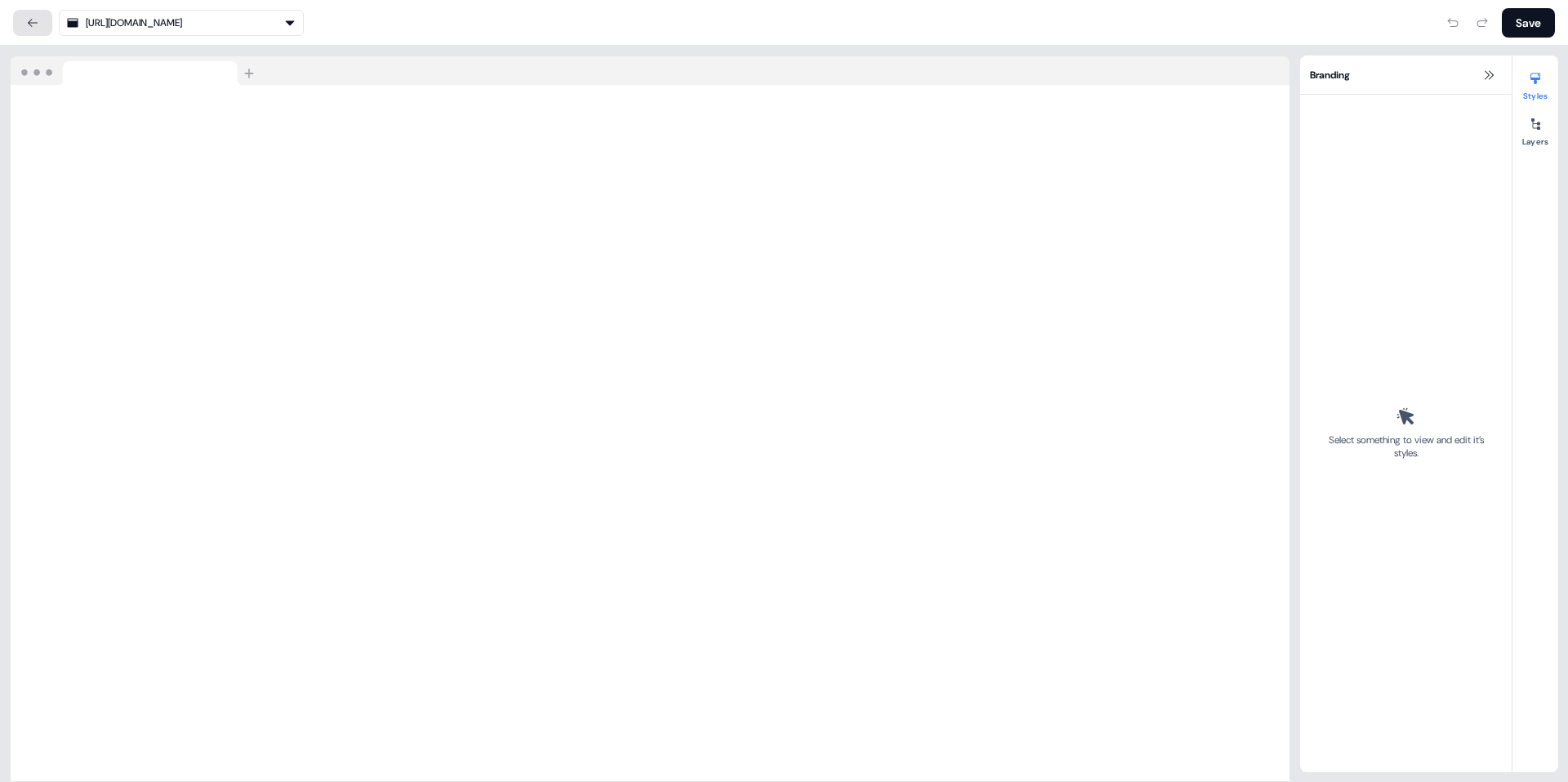 click at bounding box center (33, 23) 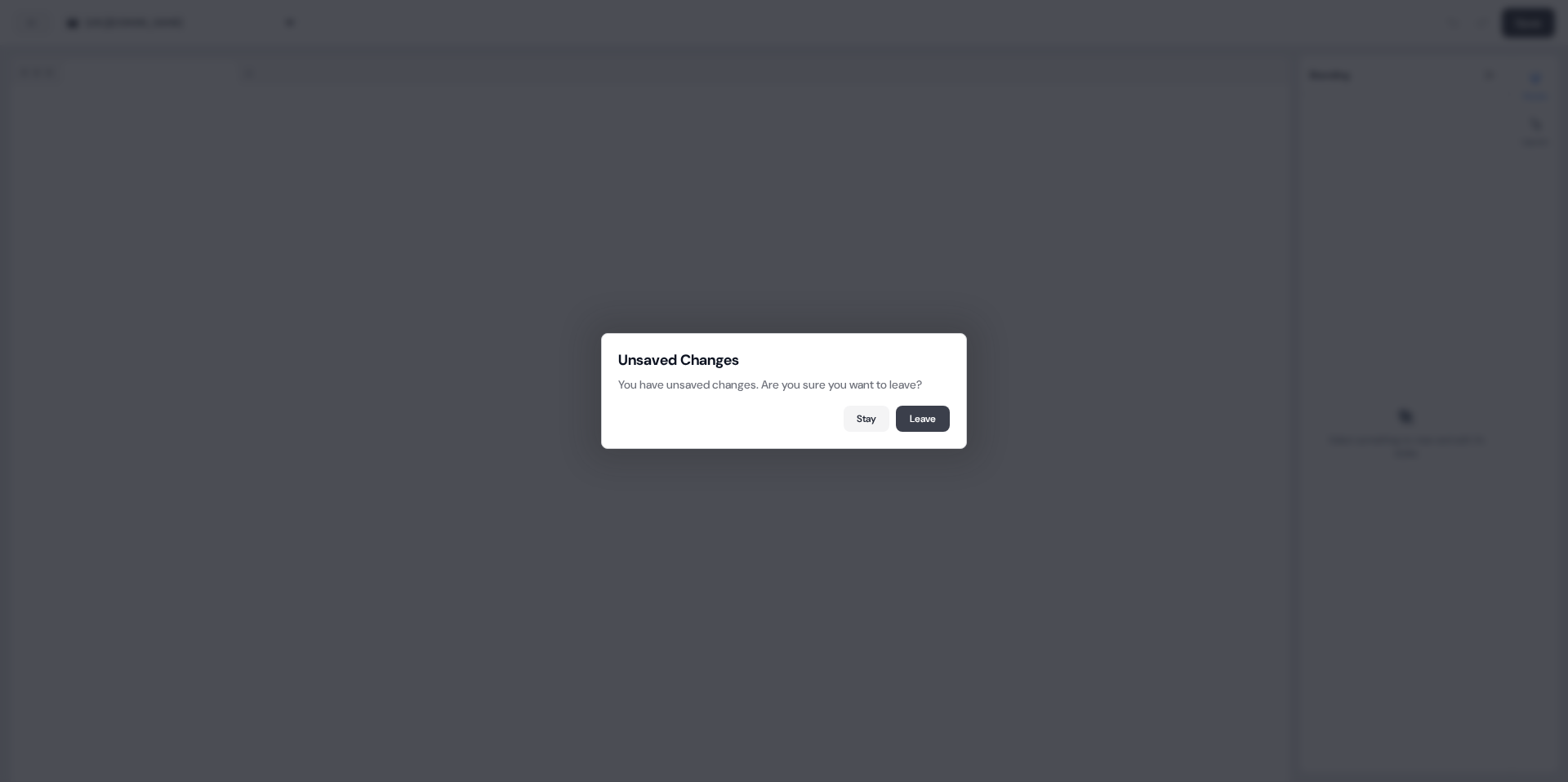 click on "Leave" at bounding box center [923, 419] 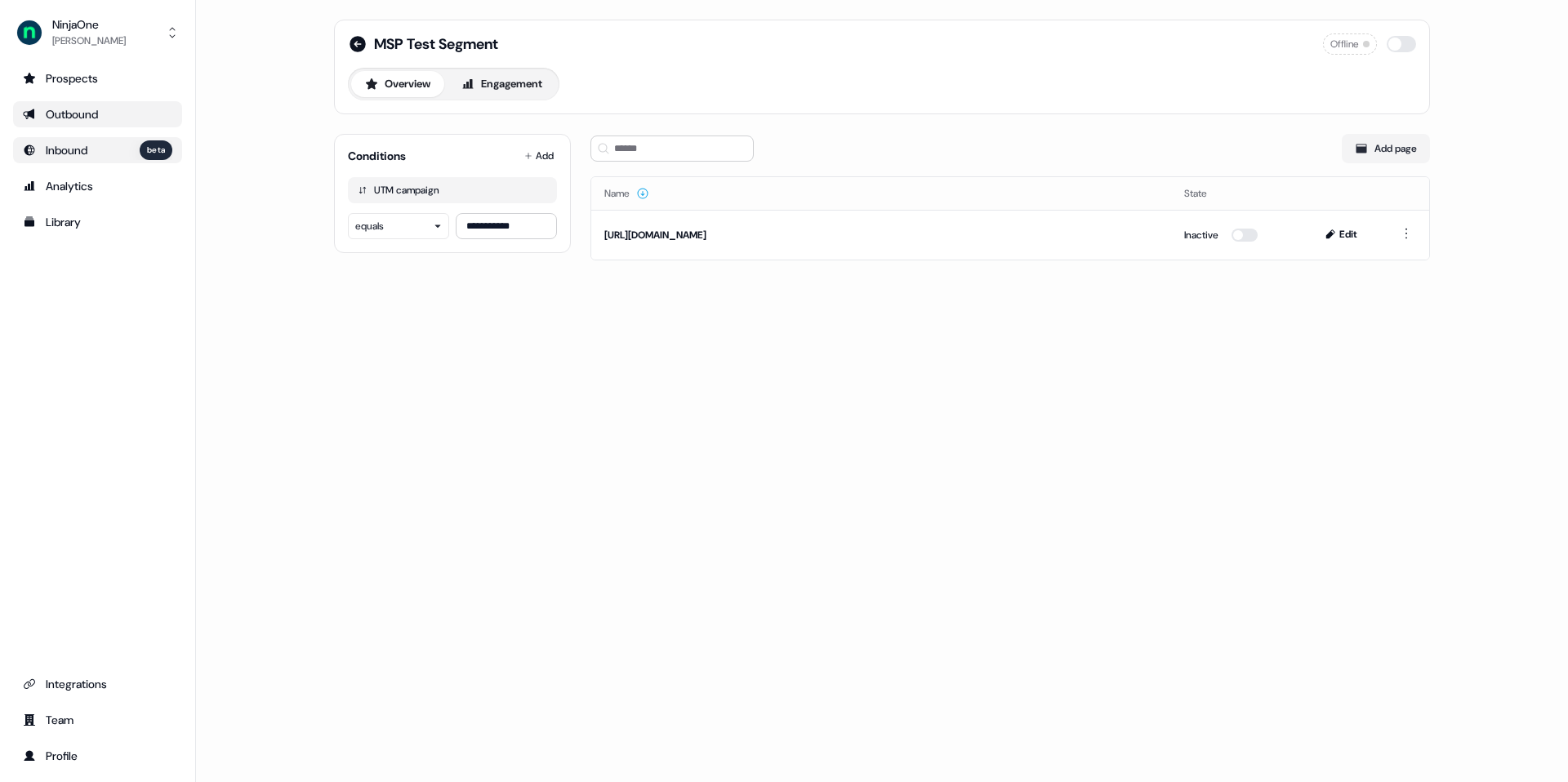 click on "Outbound" at bounding box center [97, 114] 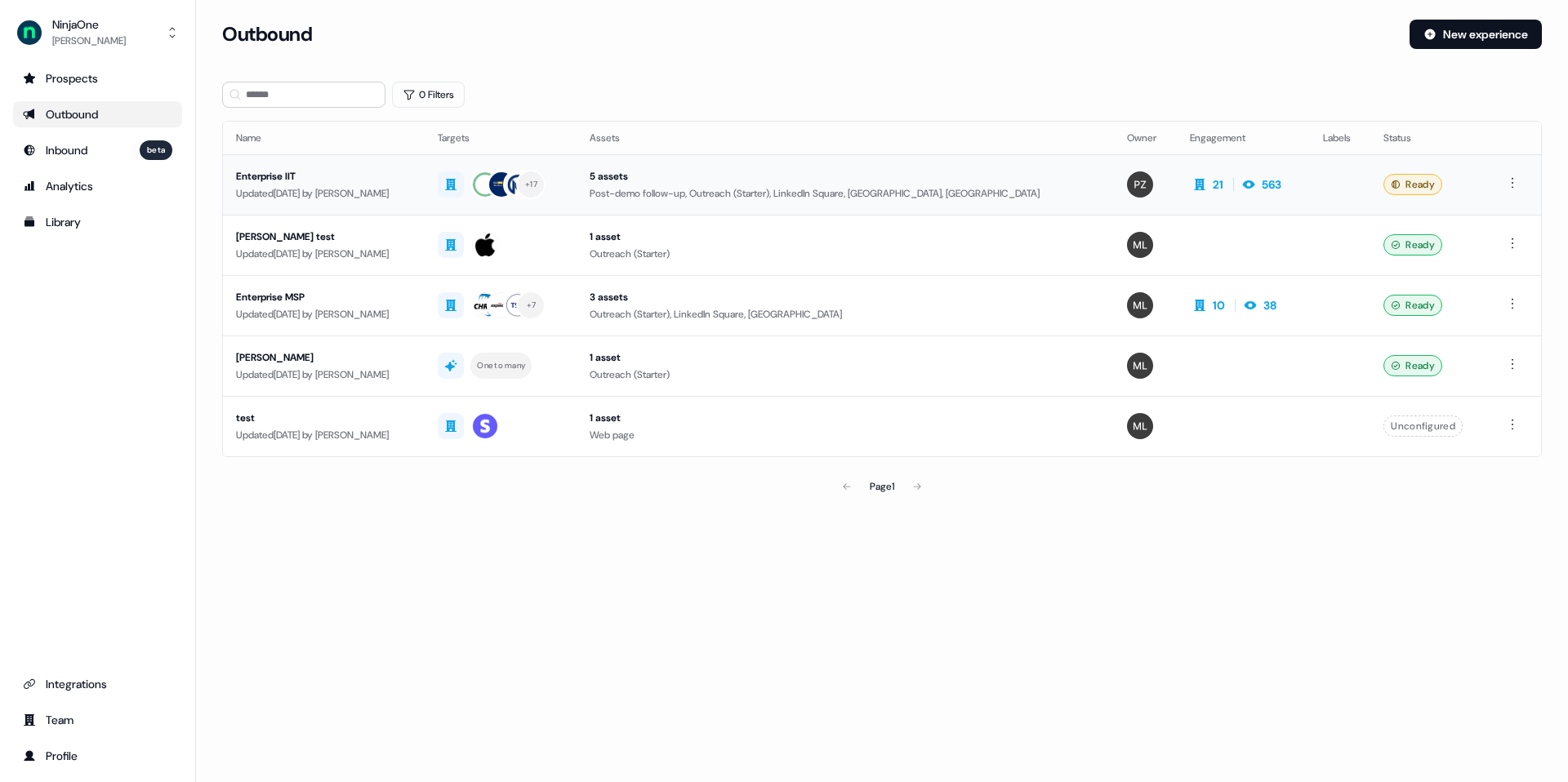 click on "Enterprise IIT" at bounding box center (323, 176) 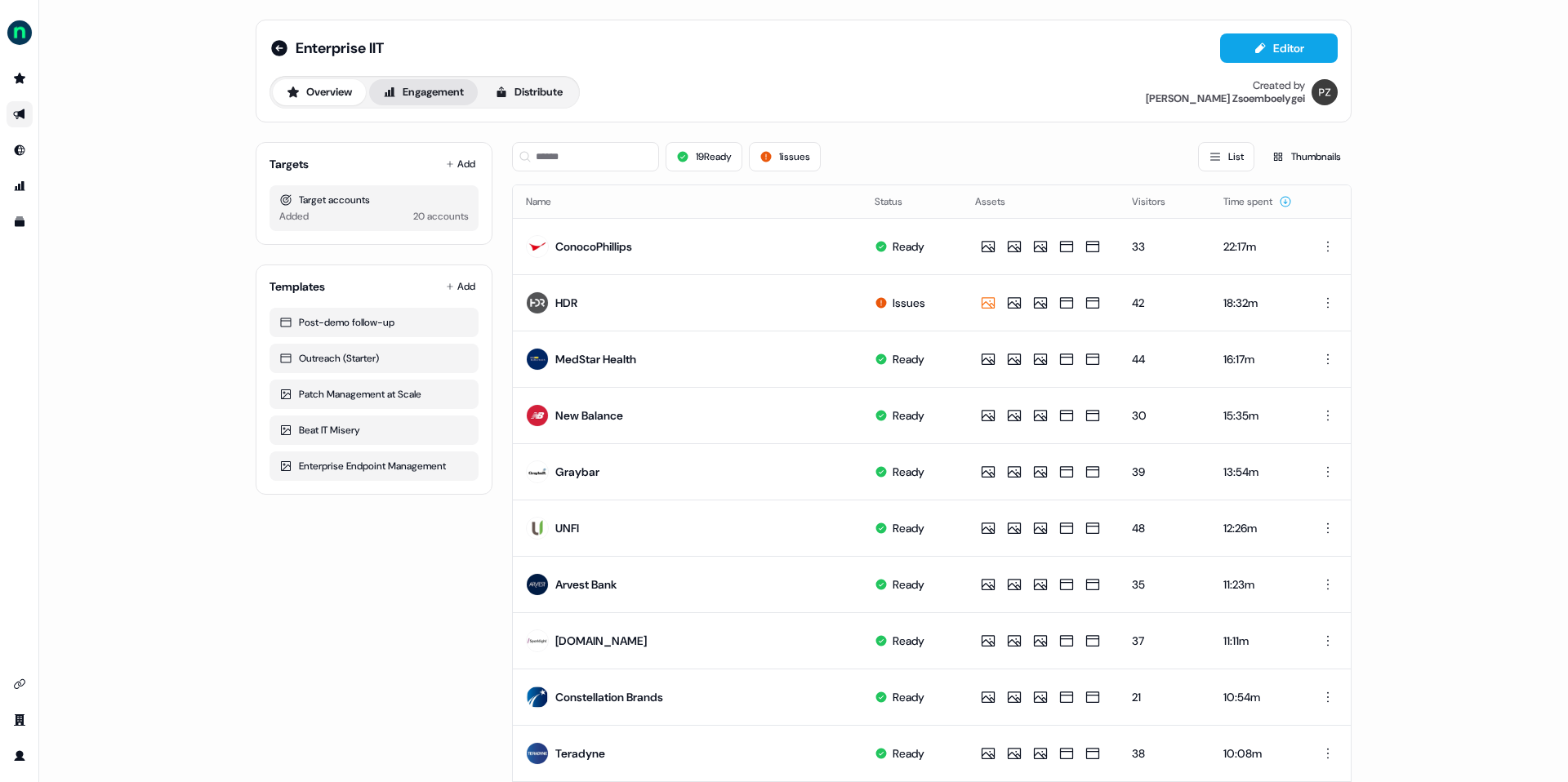 click on "Engagement" at bounding box center (423, 92) 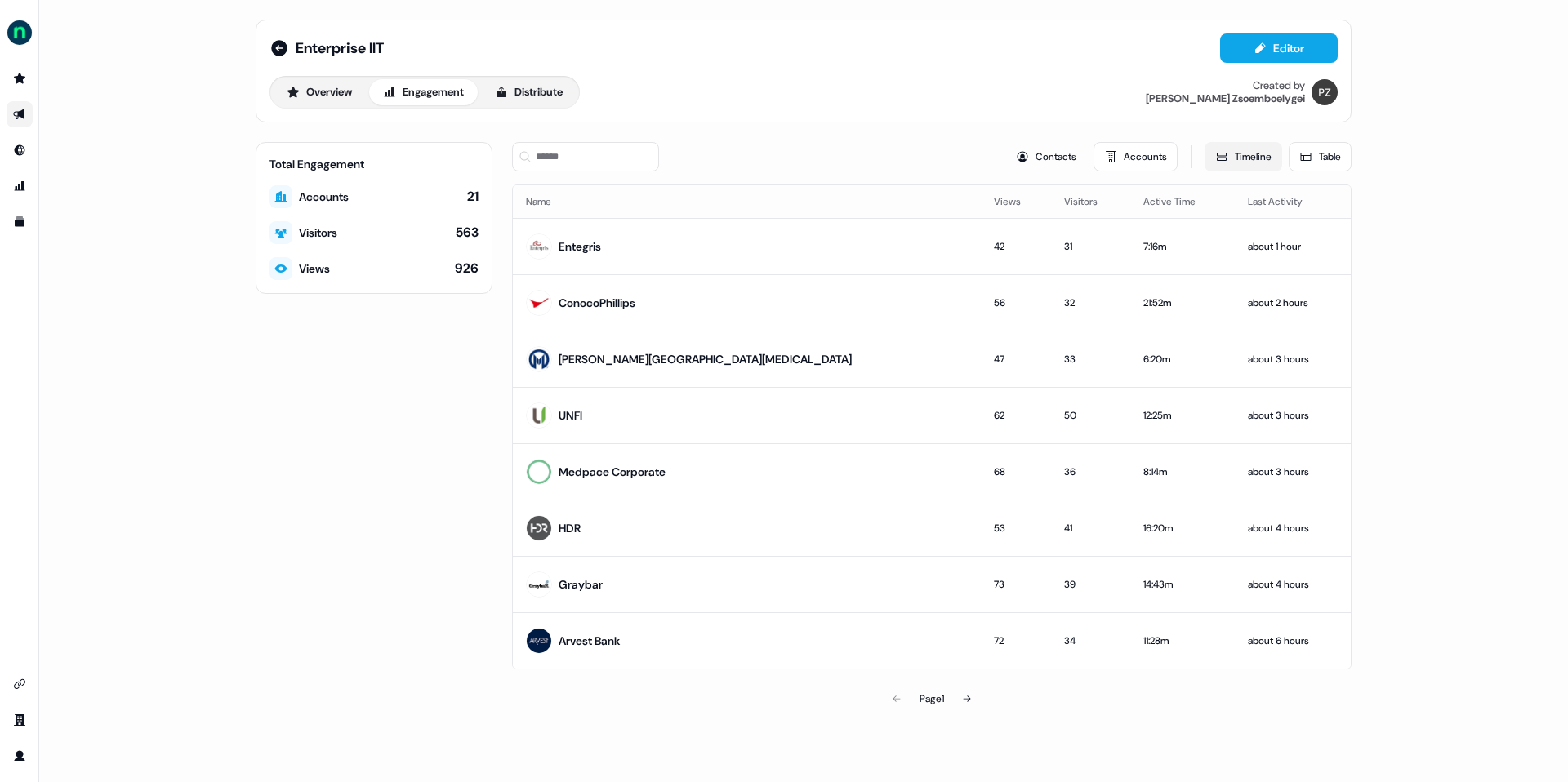 click on "Timeline" at bounding box center (1243, 157) 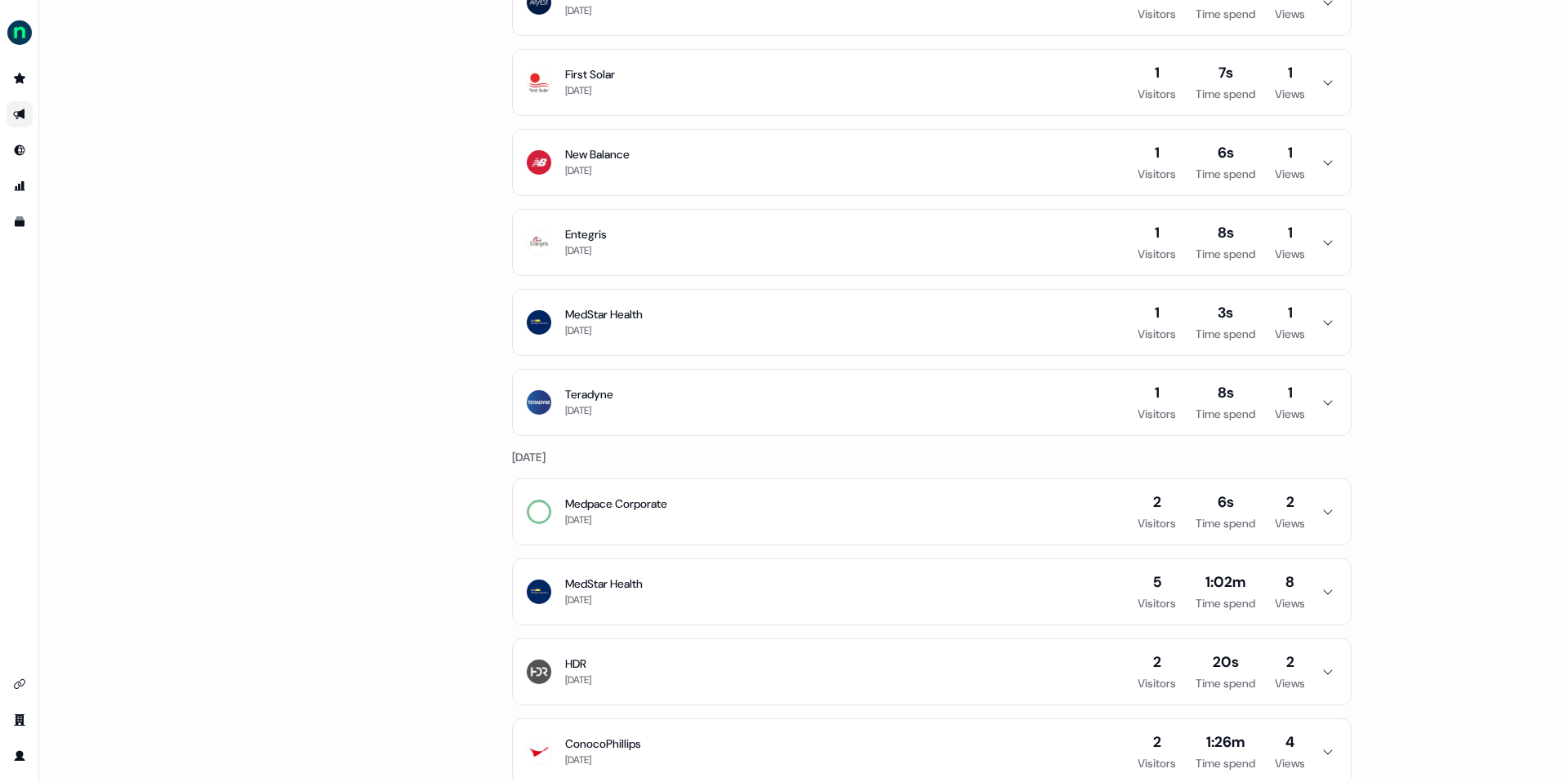 scroll, scrollTop: 0, scrollLeft: 0, axis: both 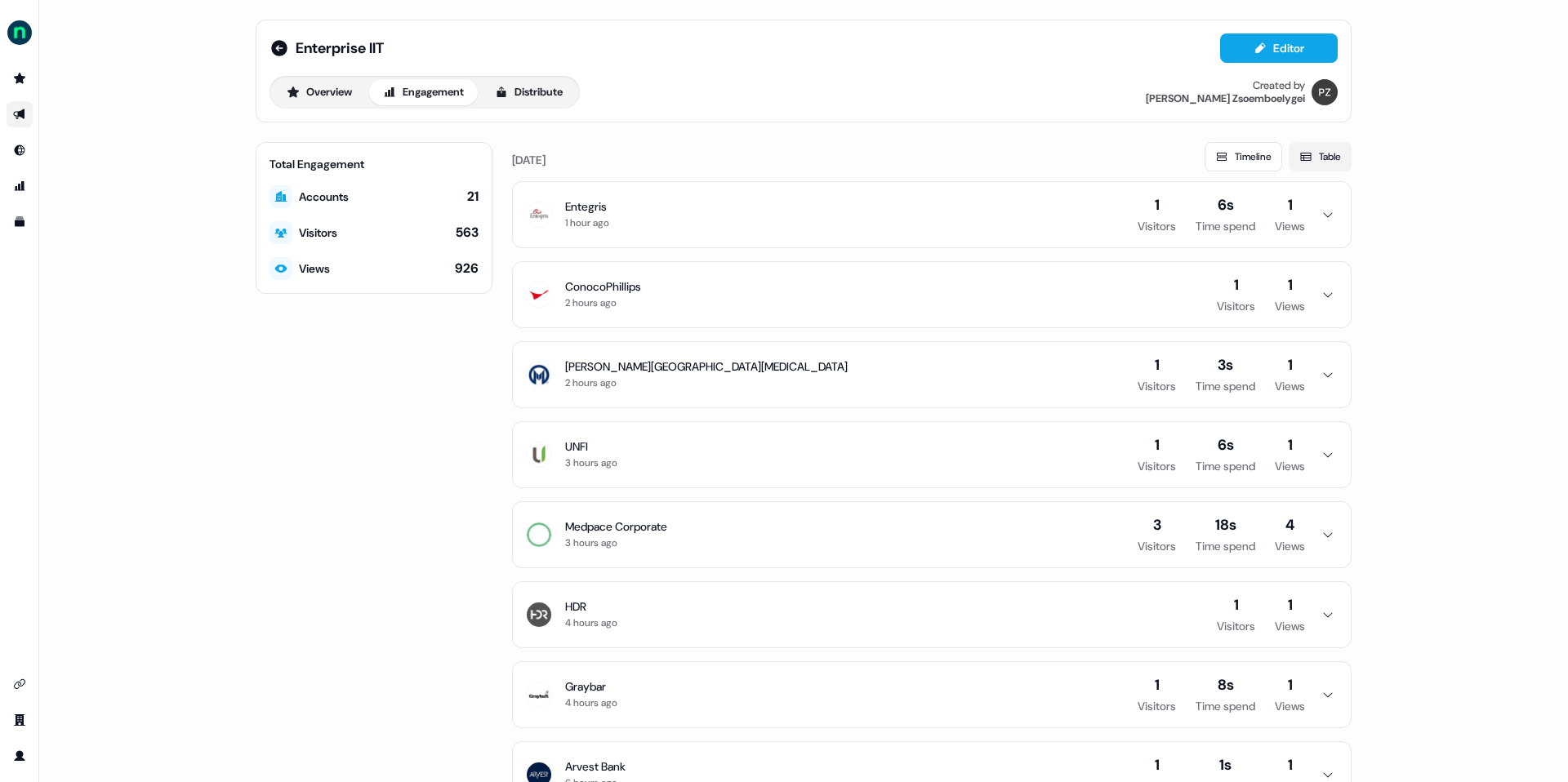 click on "Table" at bounding box center [1320, 157] 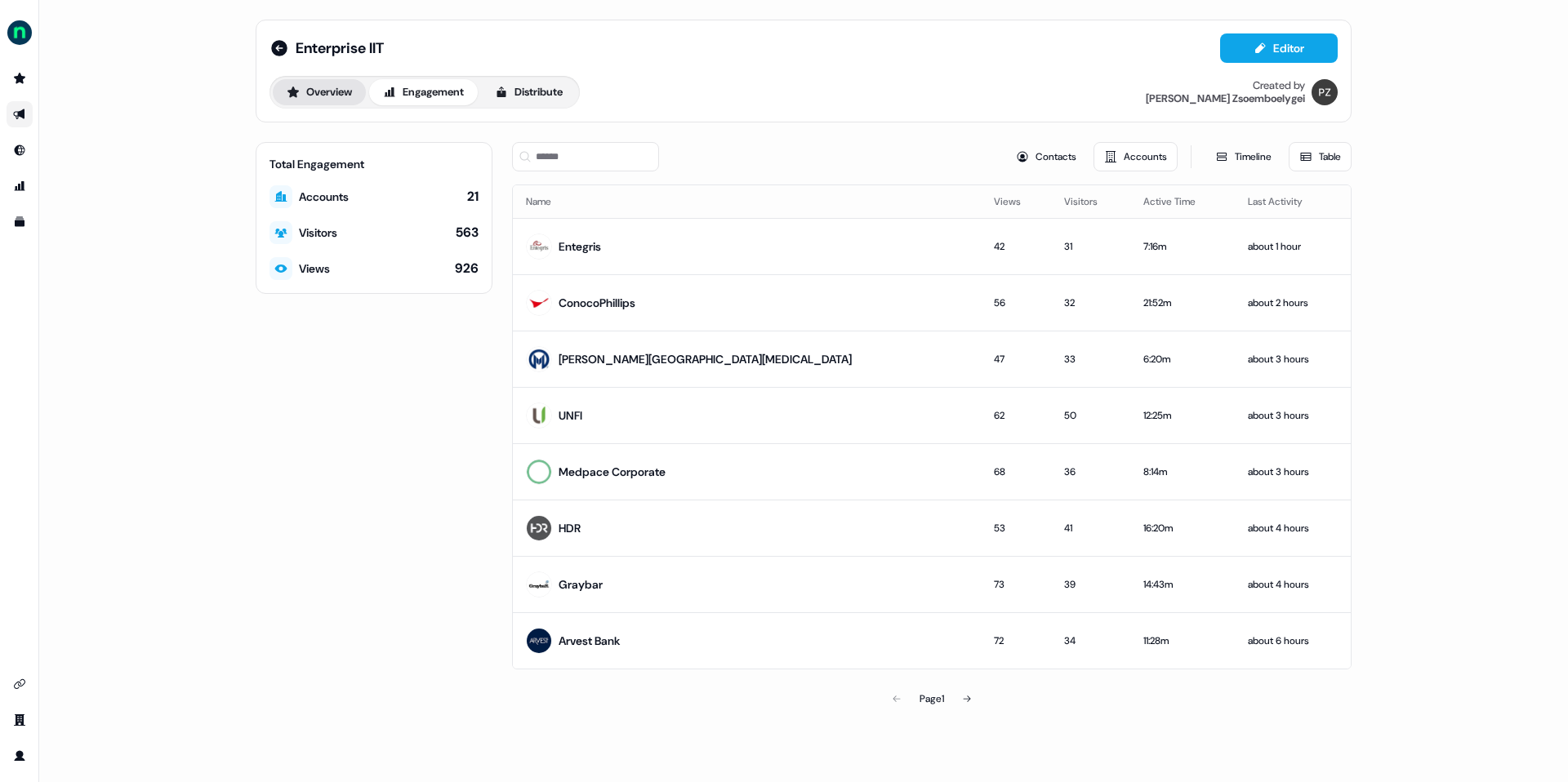click on "Overview" at bounding box center (319, 92) 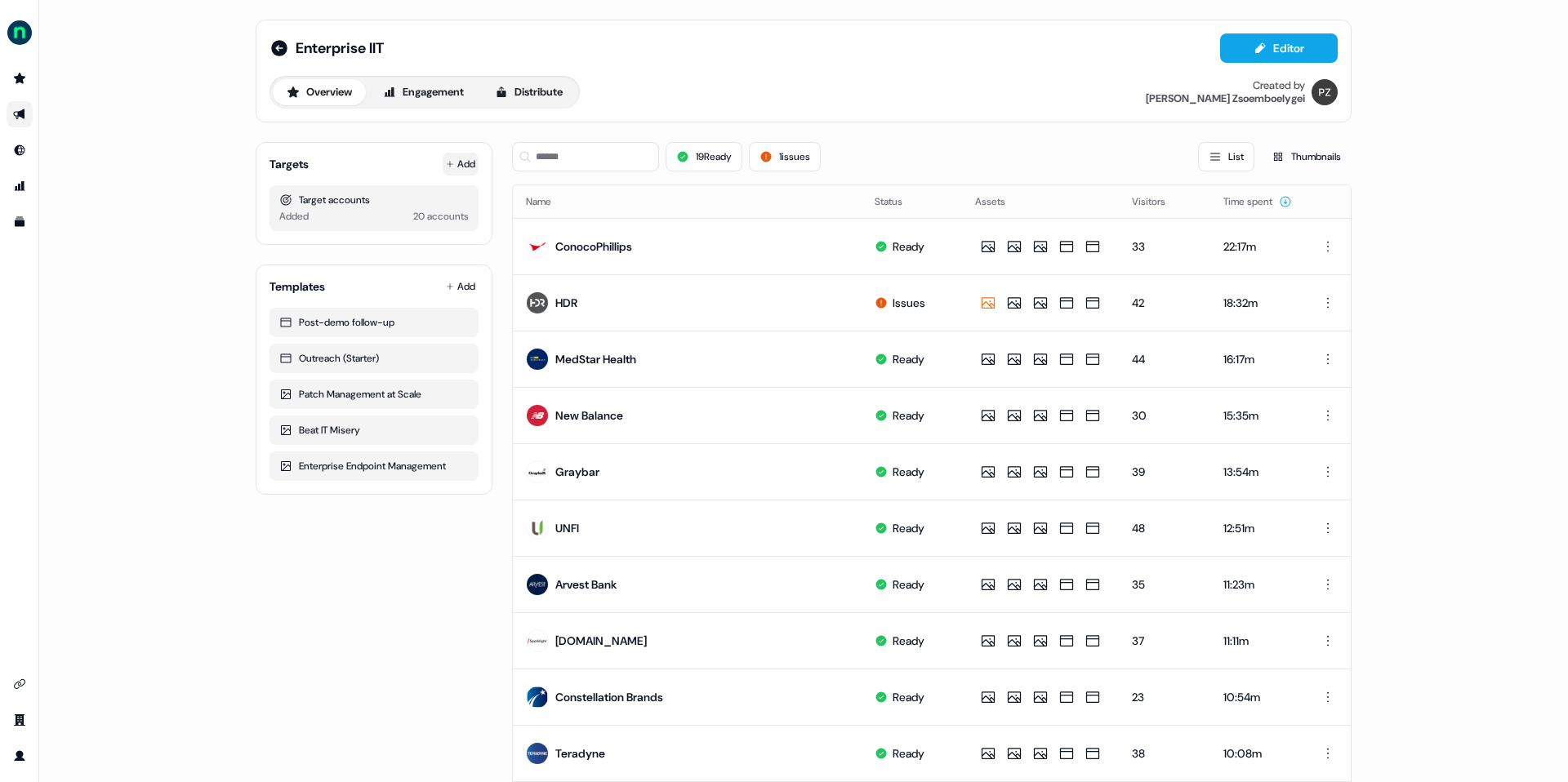 click on "Add" at bounding box center (461, 164) 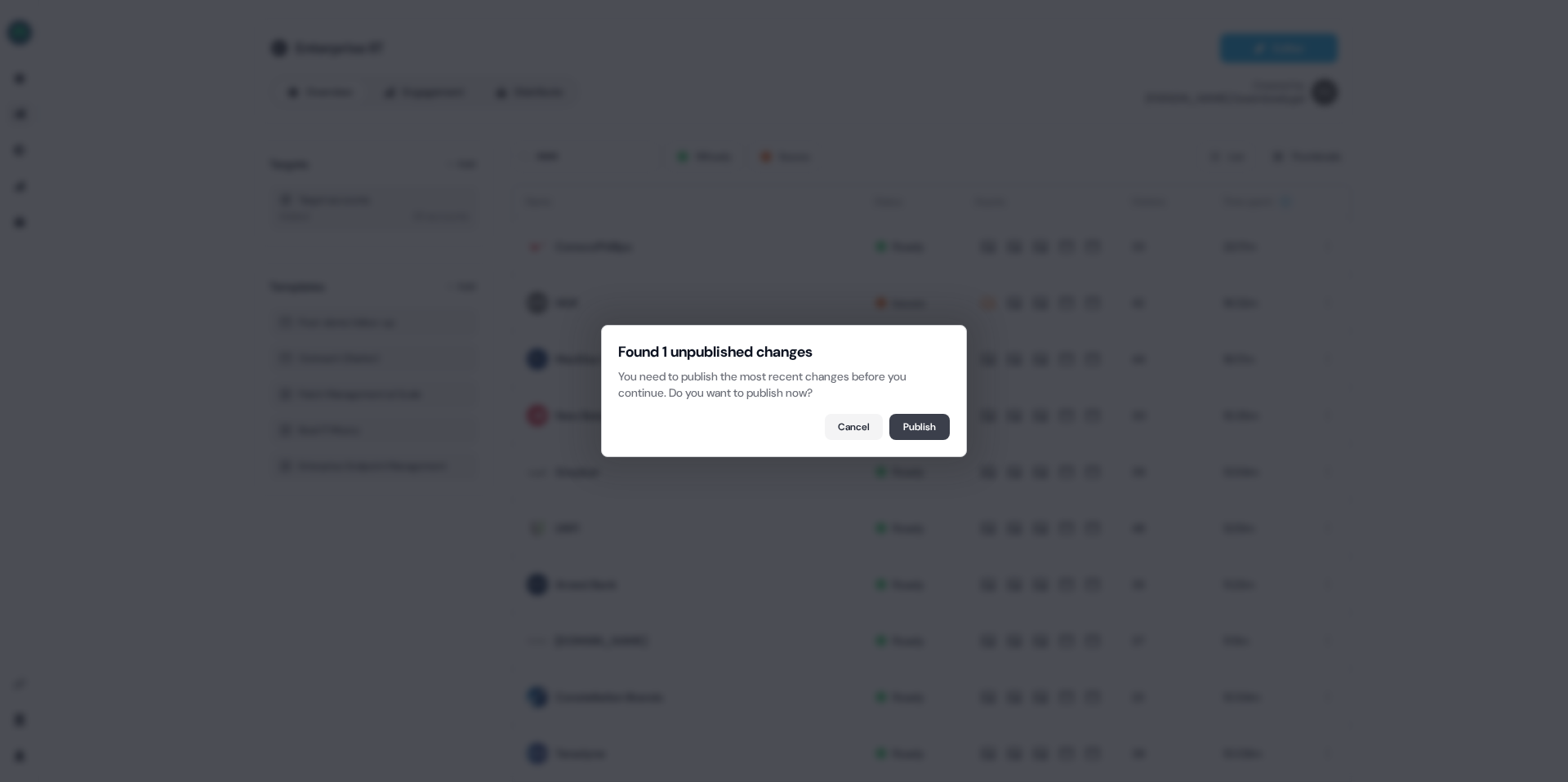 click on "Publish" at bounding box center (920, 427) 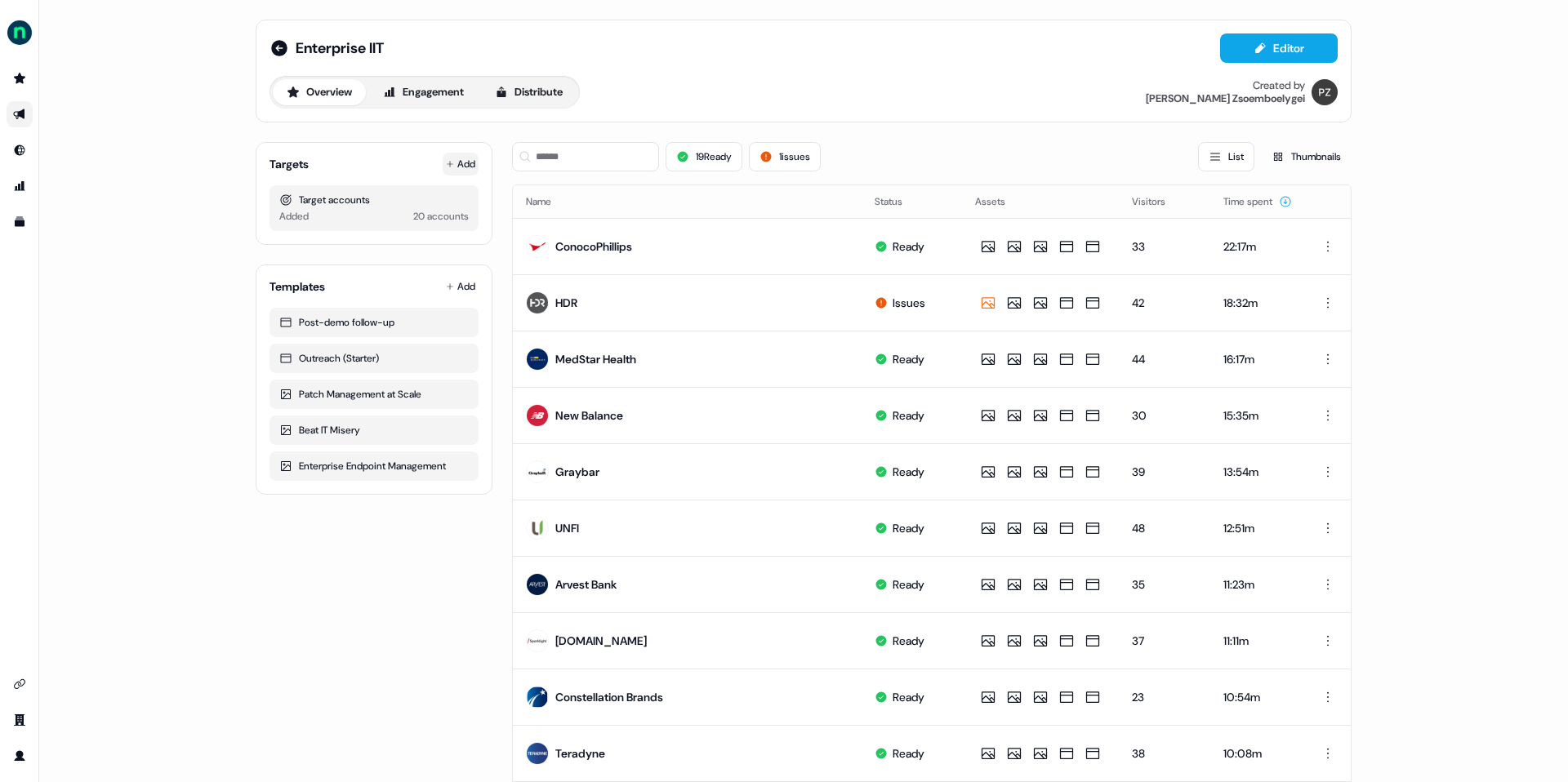 click on "Add" at bounding box center (461, 164) 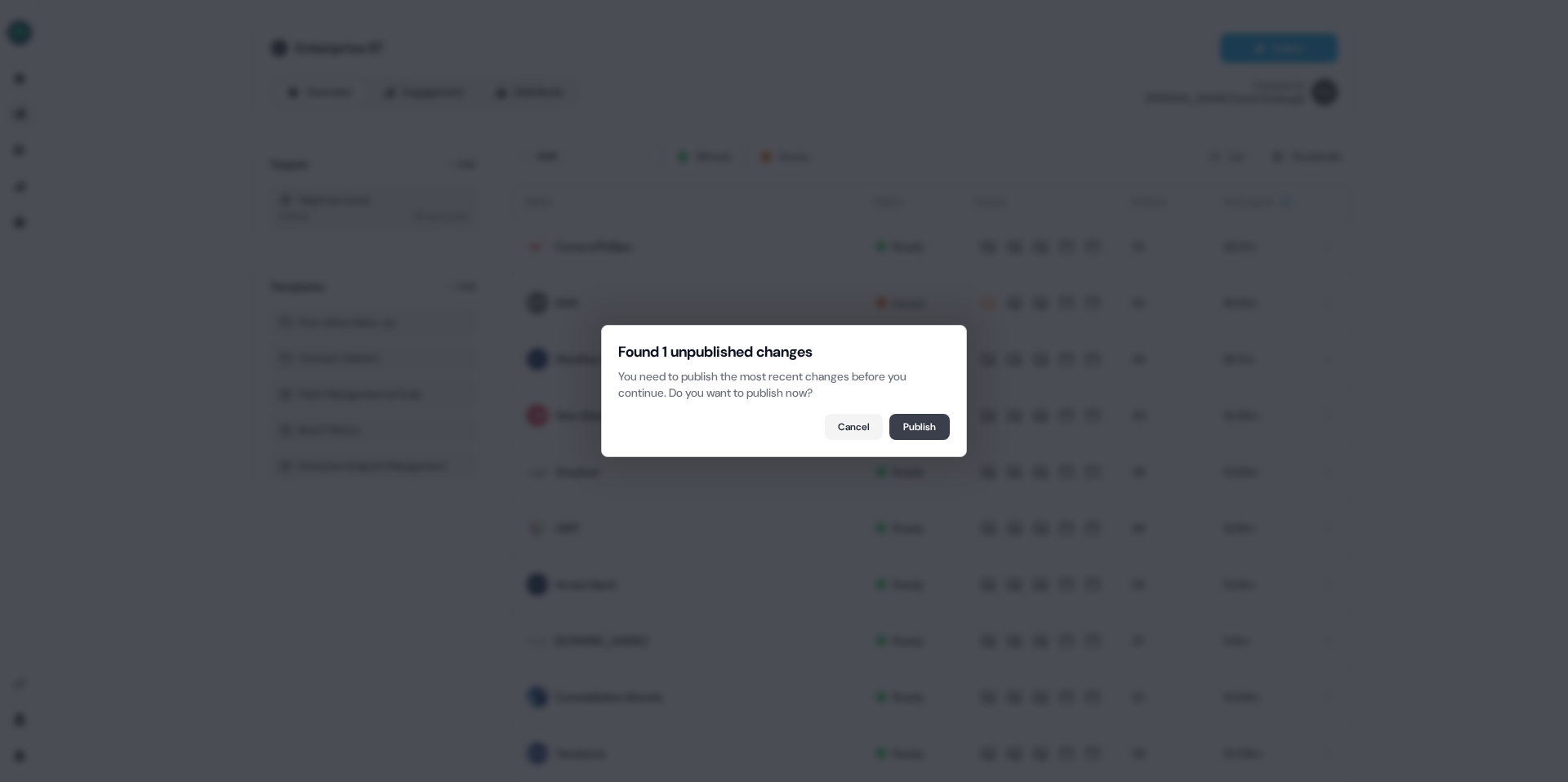 click on "Publish" at bounding box center (920, 427) 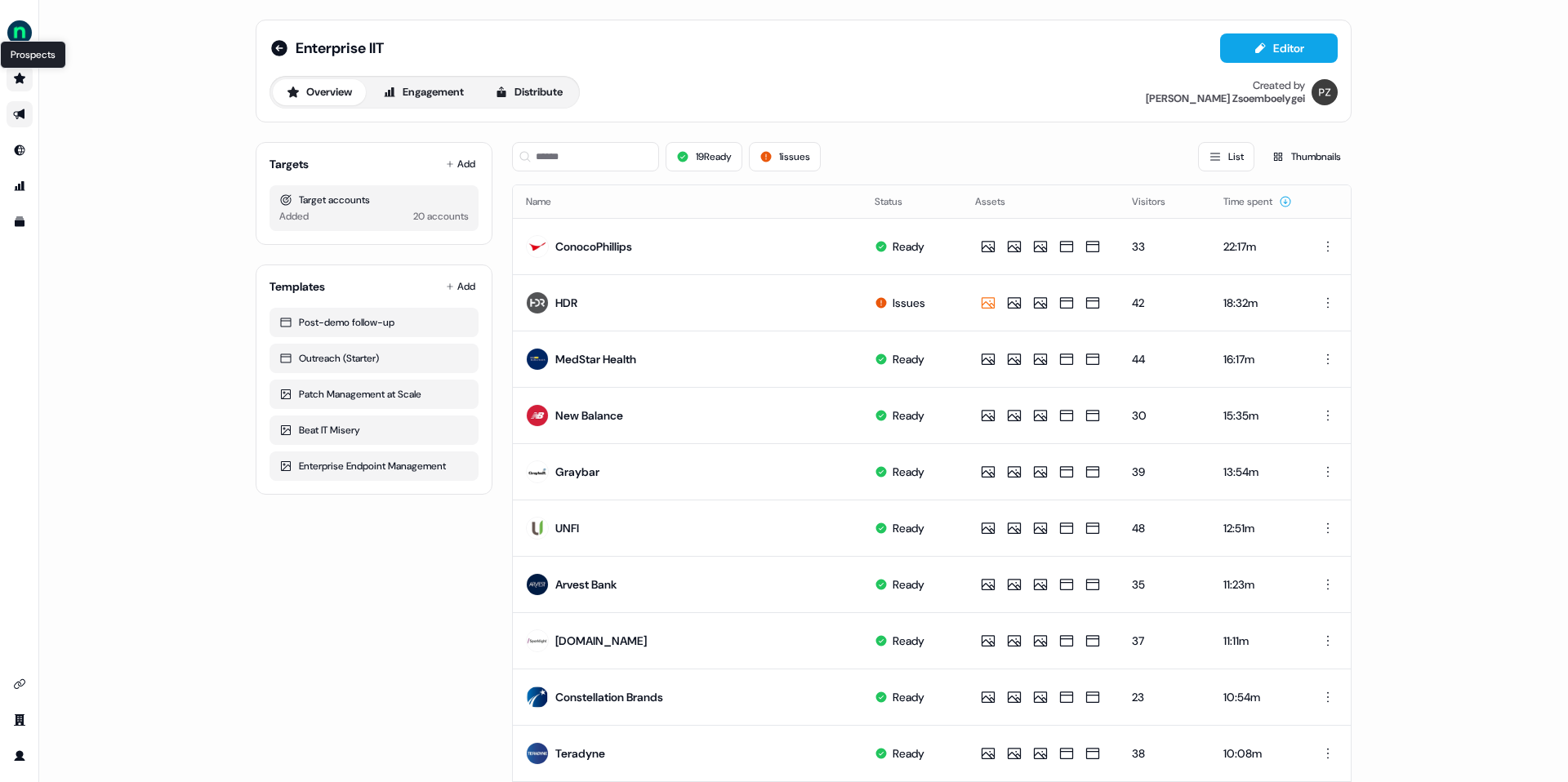 click 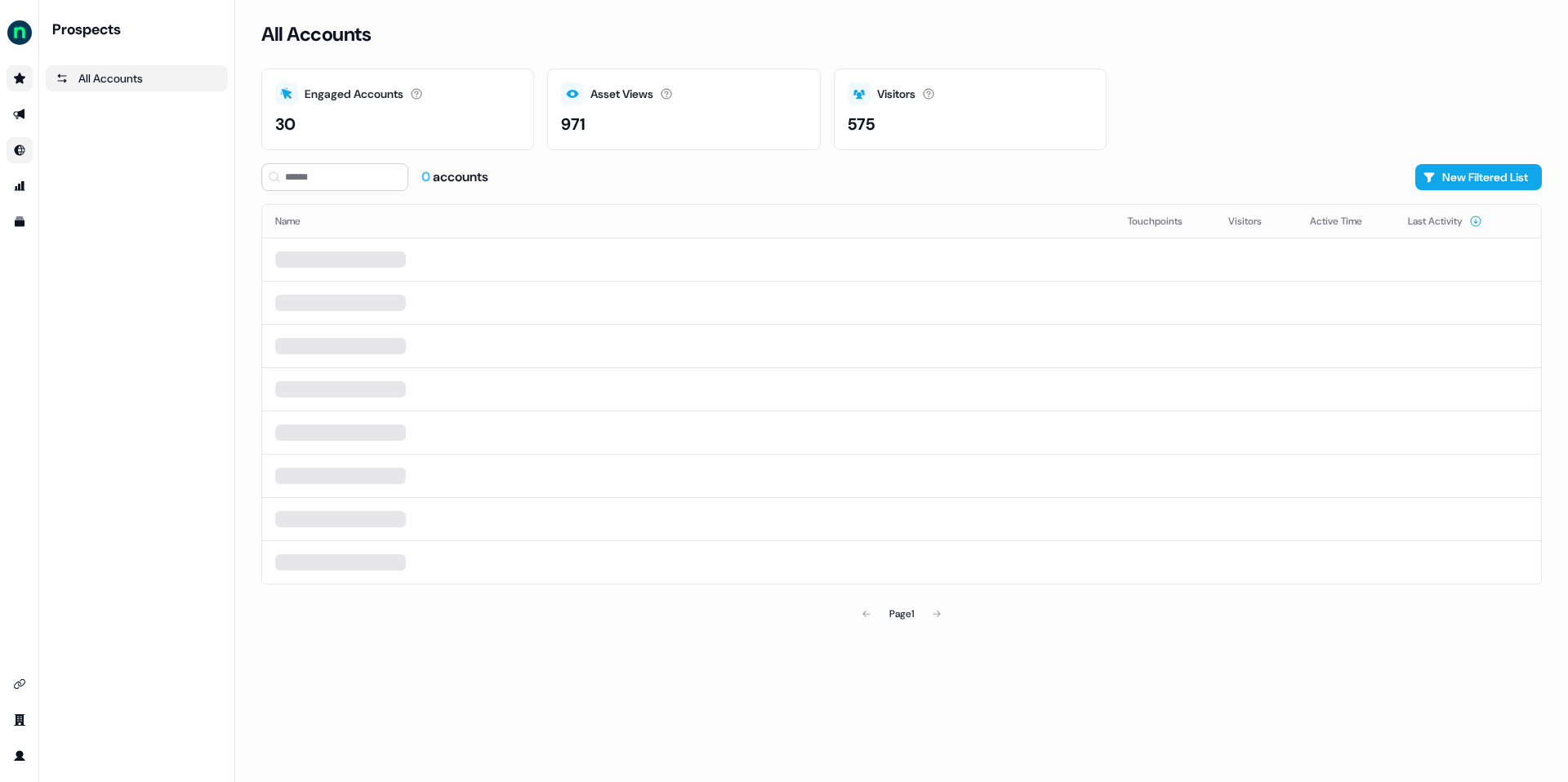 click at bounding box center (20, 150) 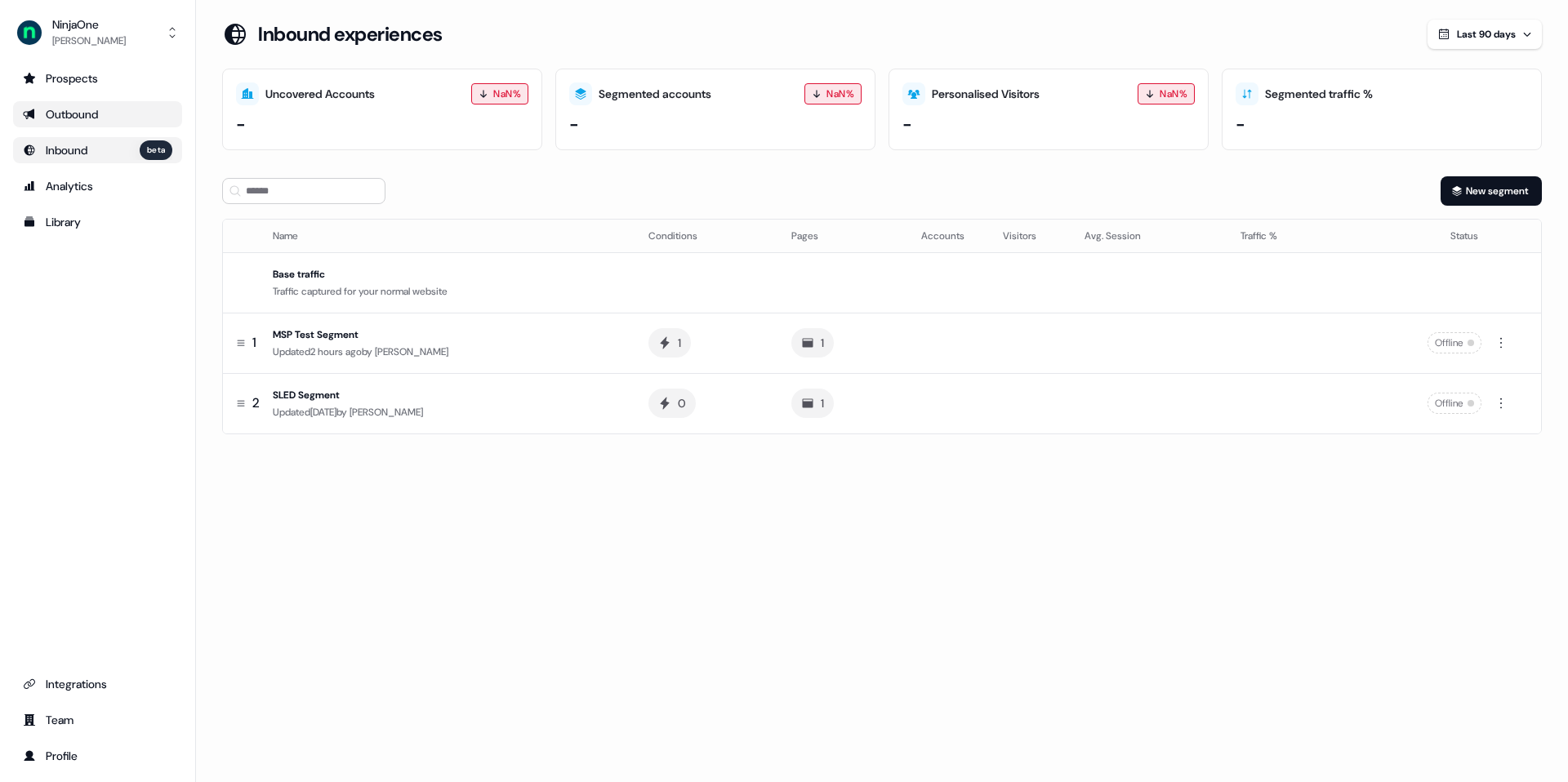 click on "Outbound" at bounding box center [97, 114] 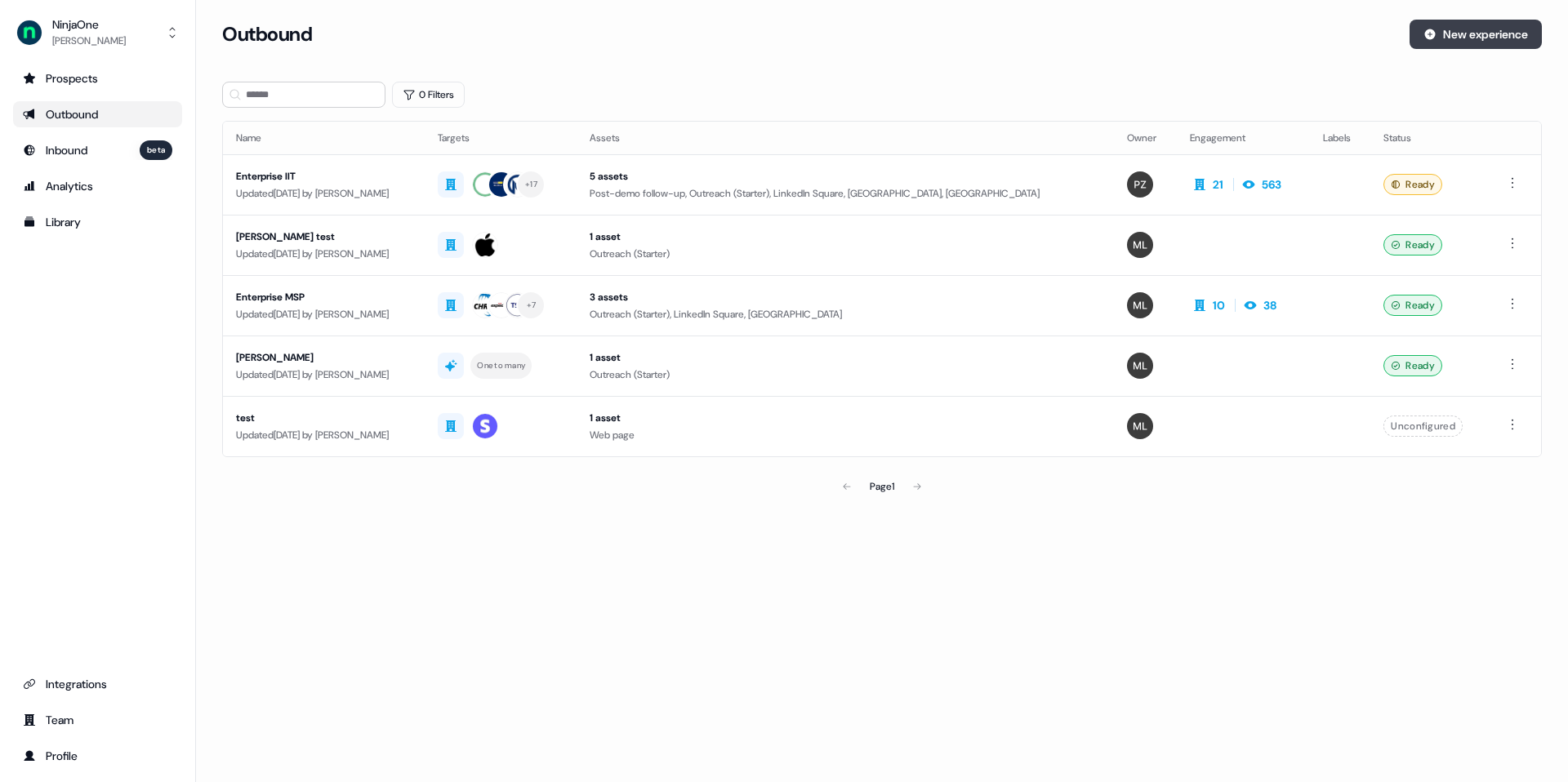 click on "New experience" at bounding box center (1476, 34) 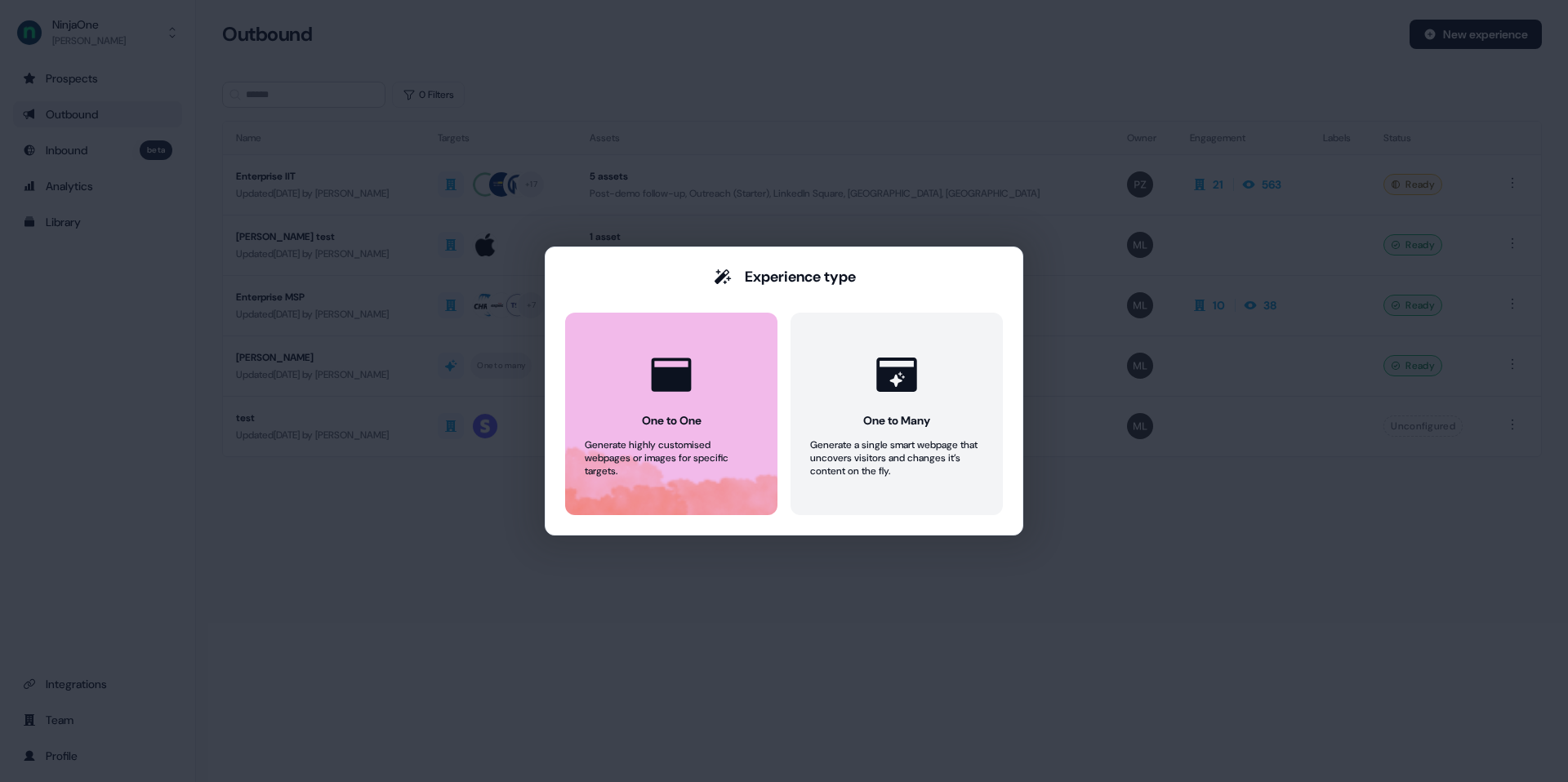 click at bounding box center (671, 375) 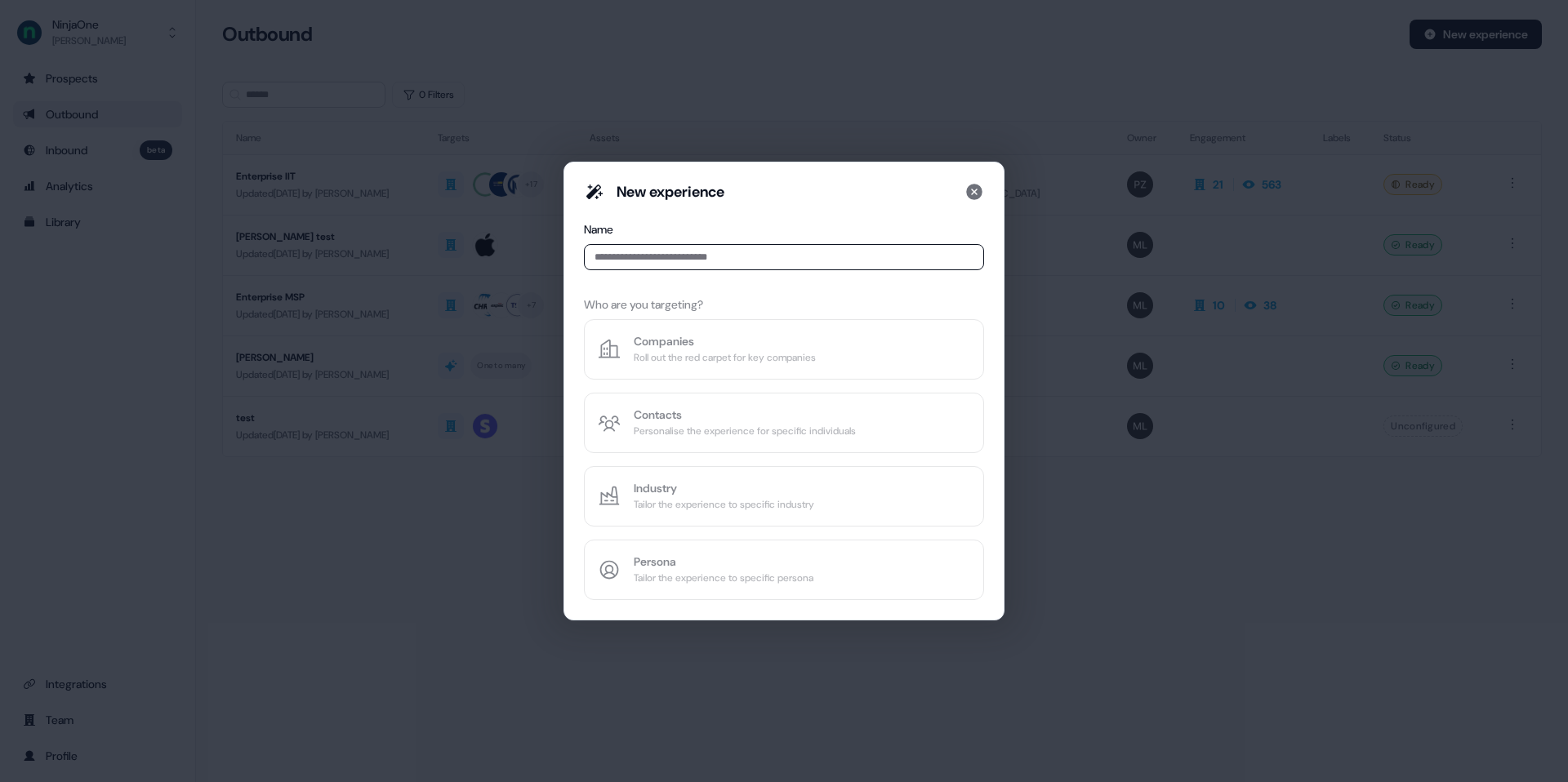 click at bounding box center (784, 257) 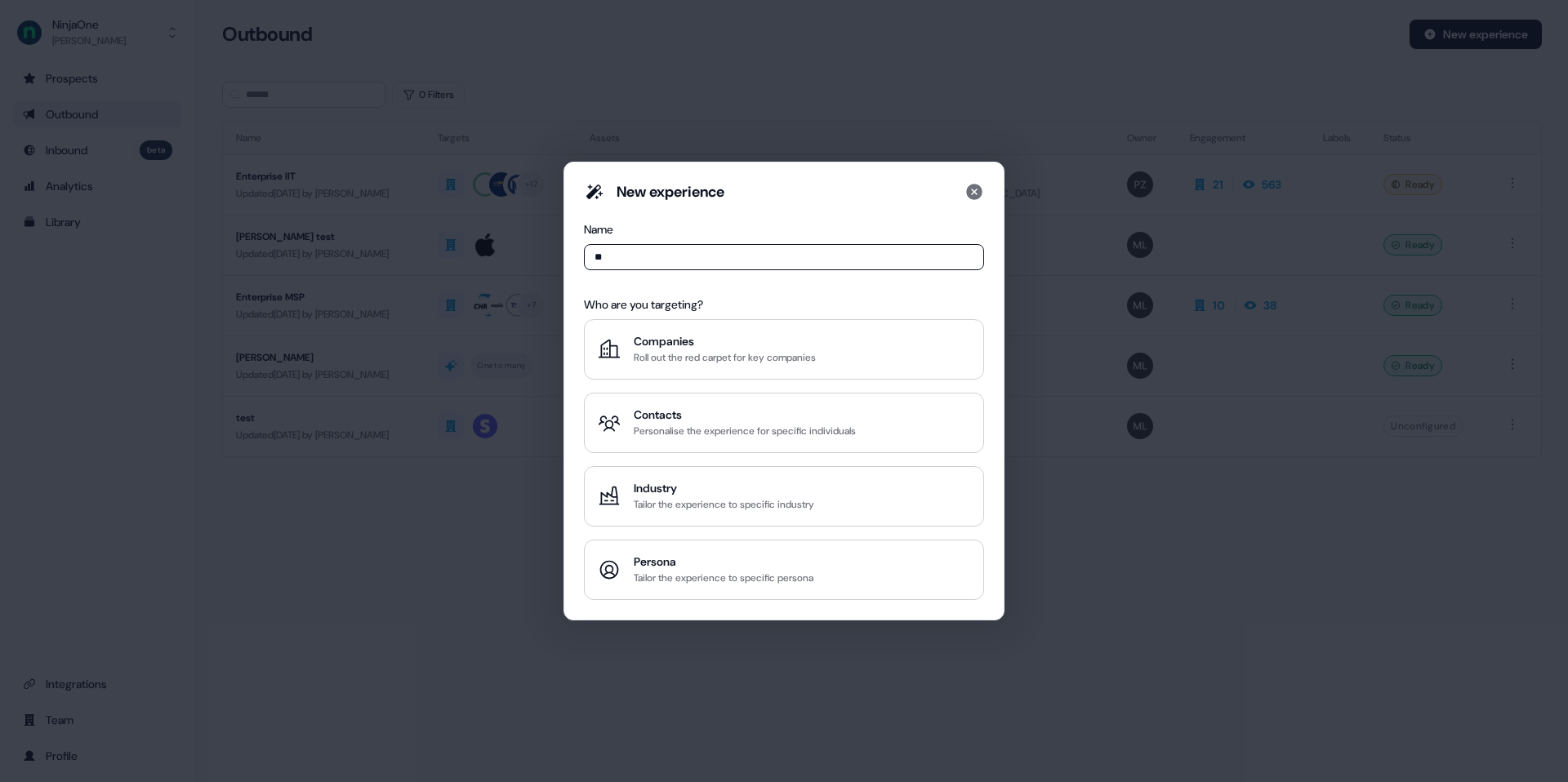 type on "*" 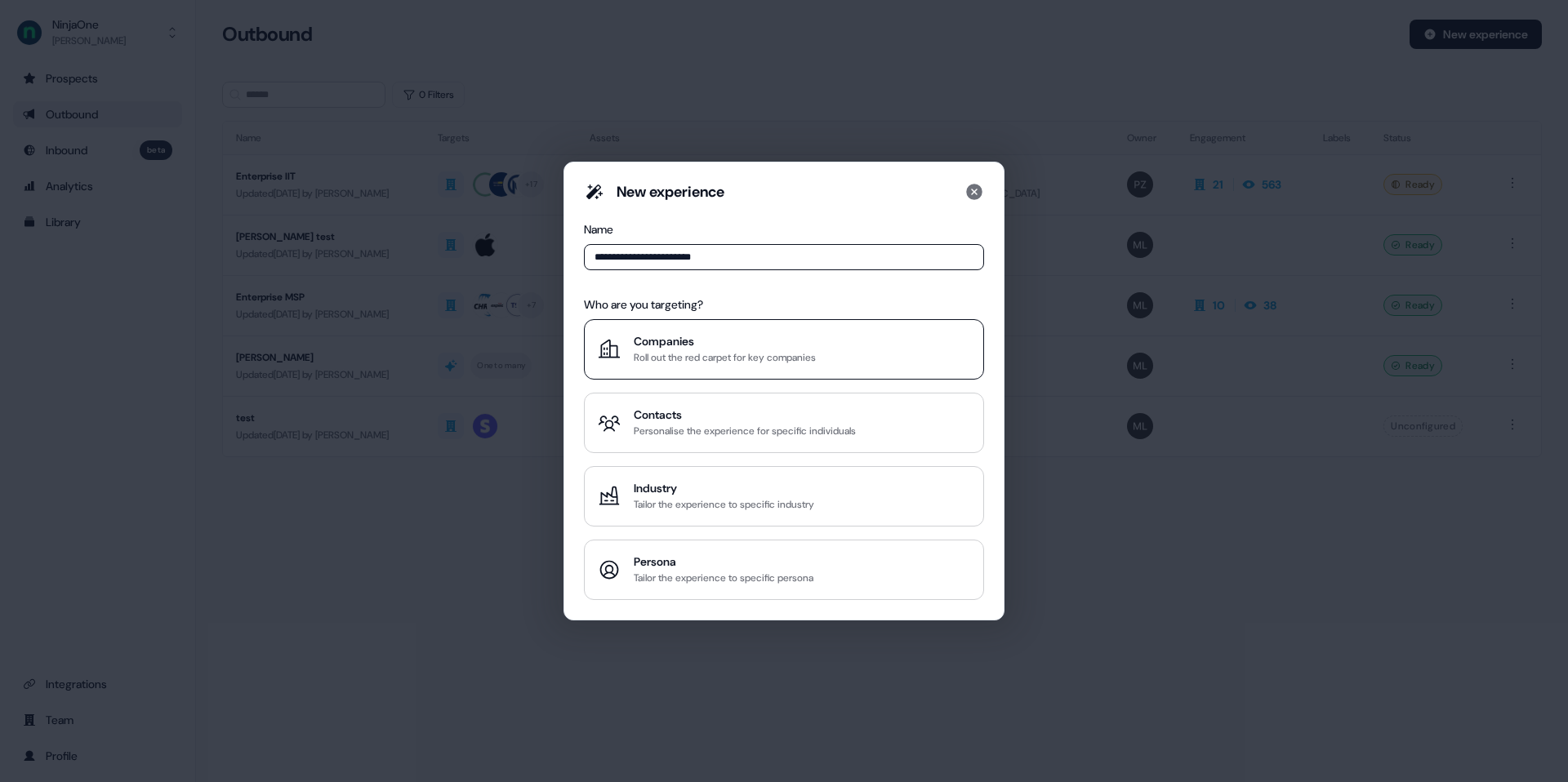 type on "**********" 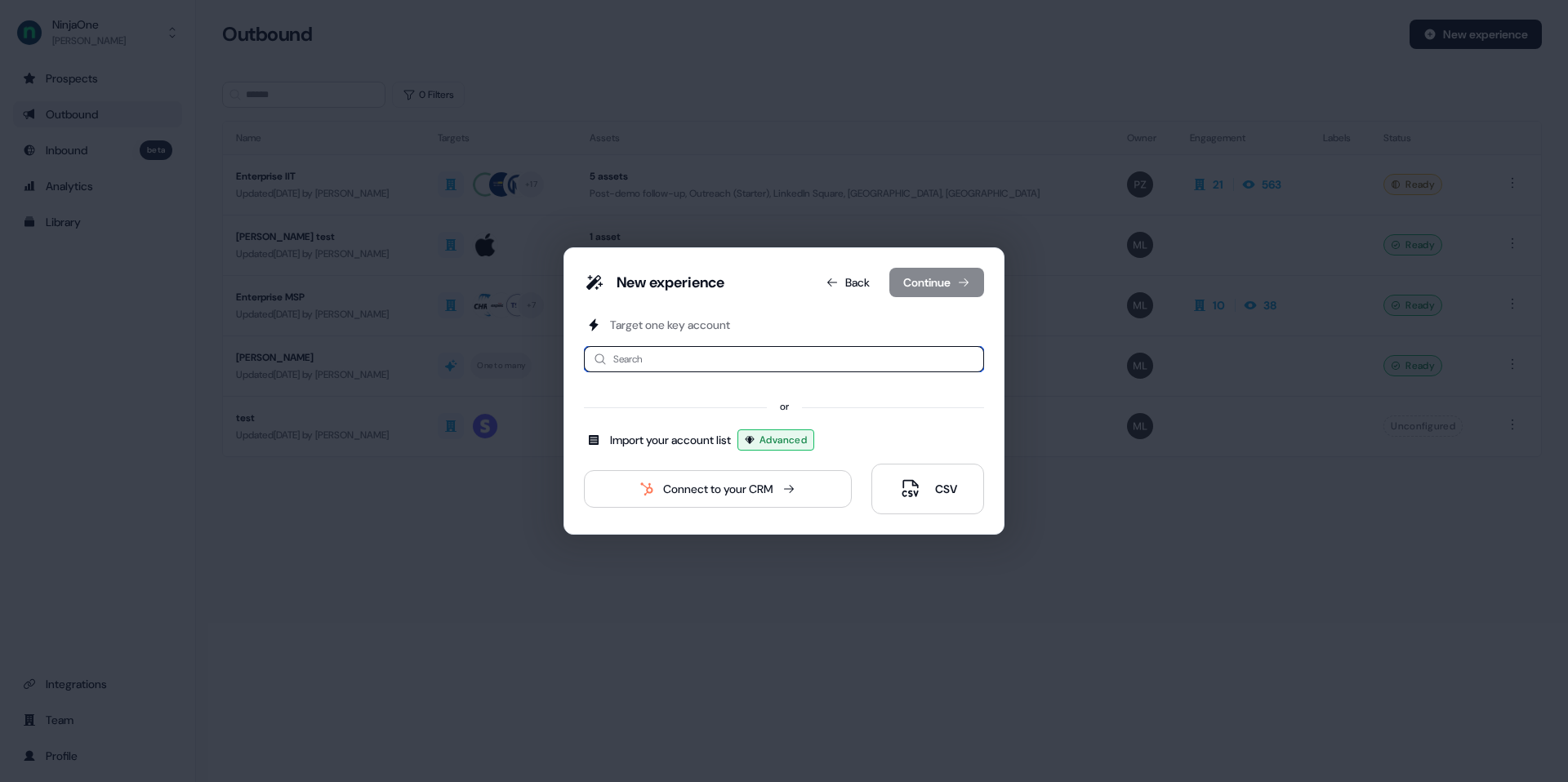 click at bounding box center (784, 359) 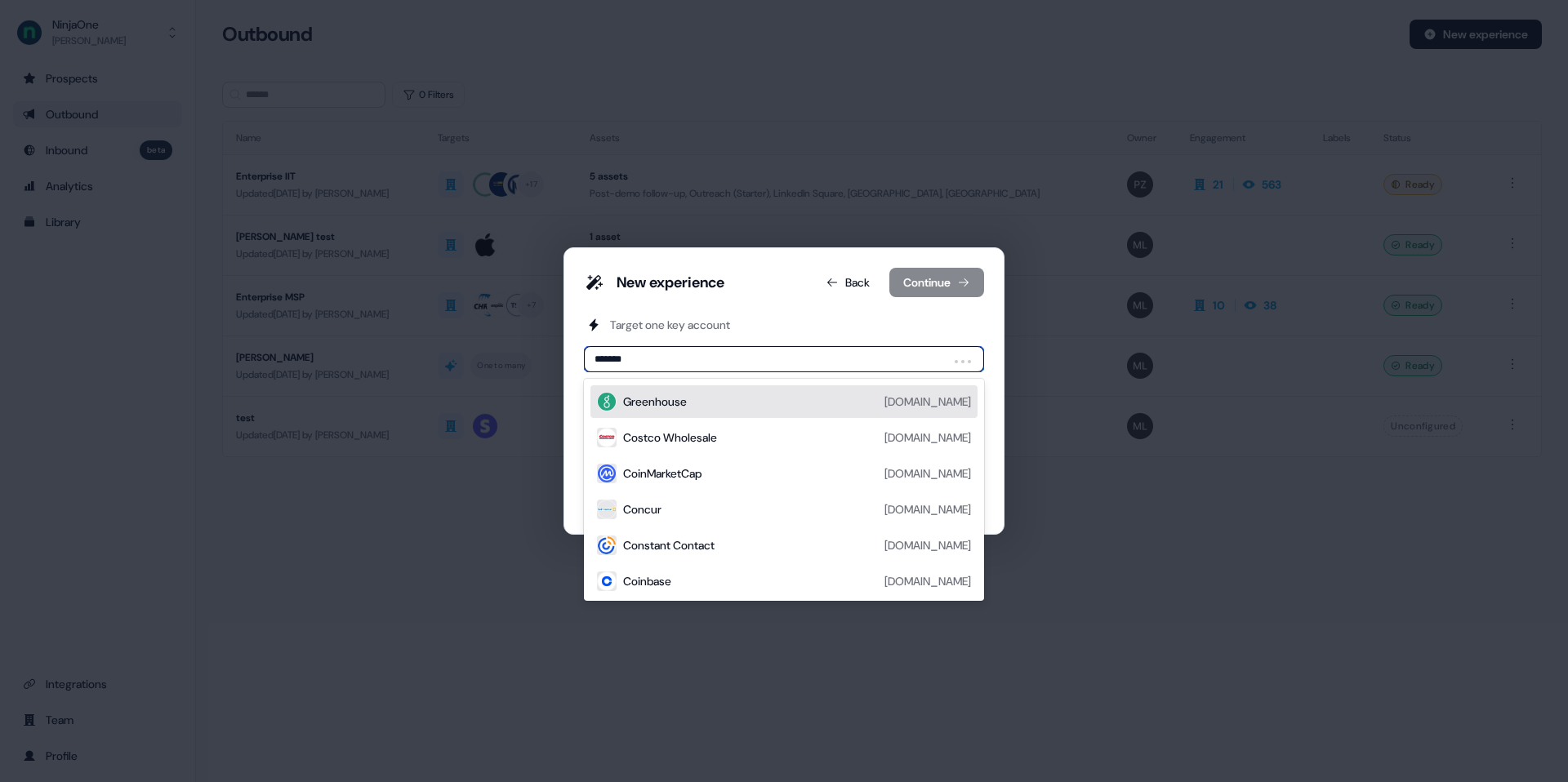 type on "********" 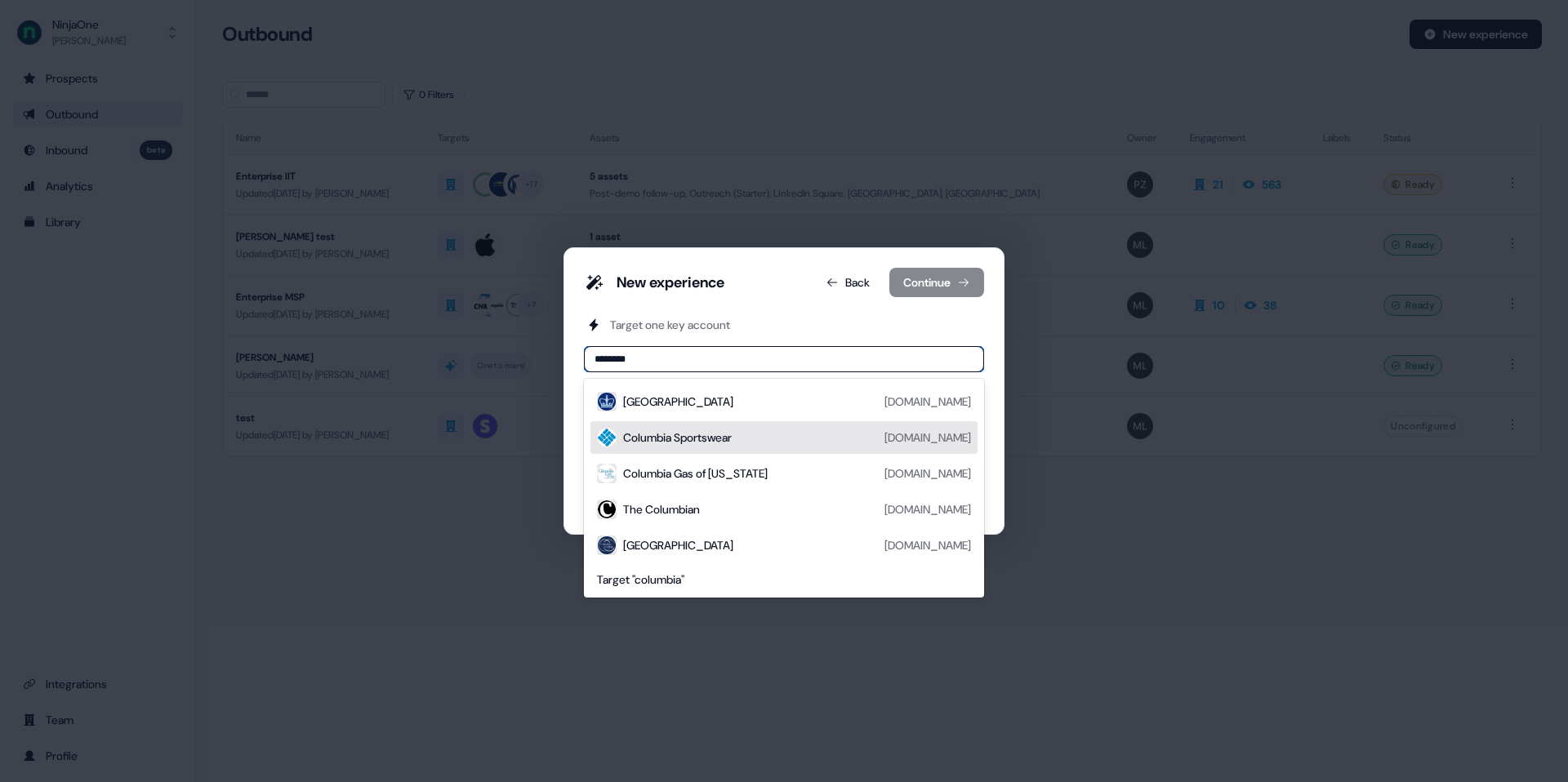 click on "Columbia Sportswear" at bounding box center (677, 438) 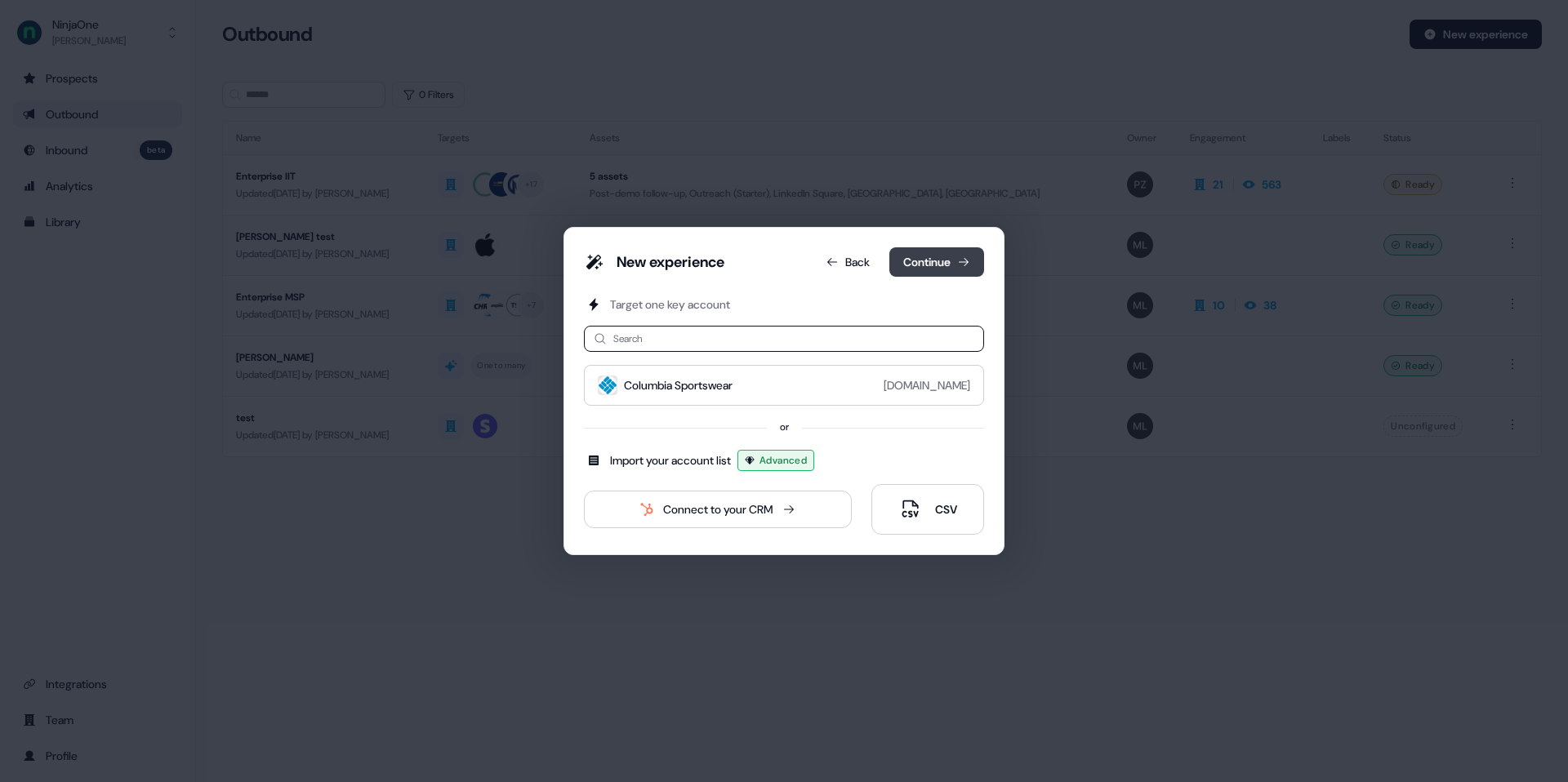 click on "Continue" at bounding box center (937, 262) 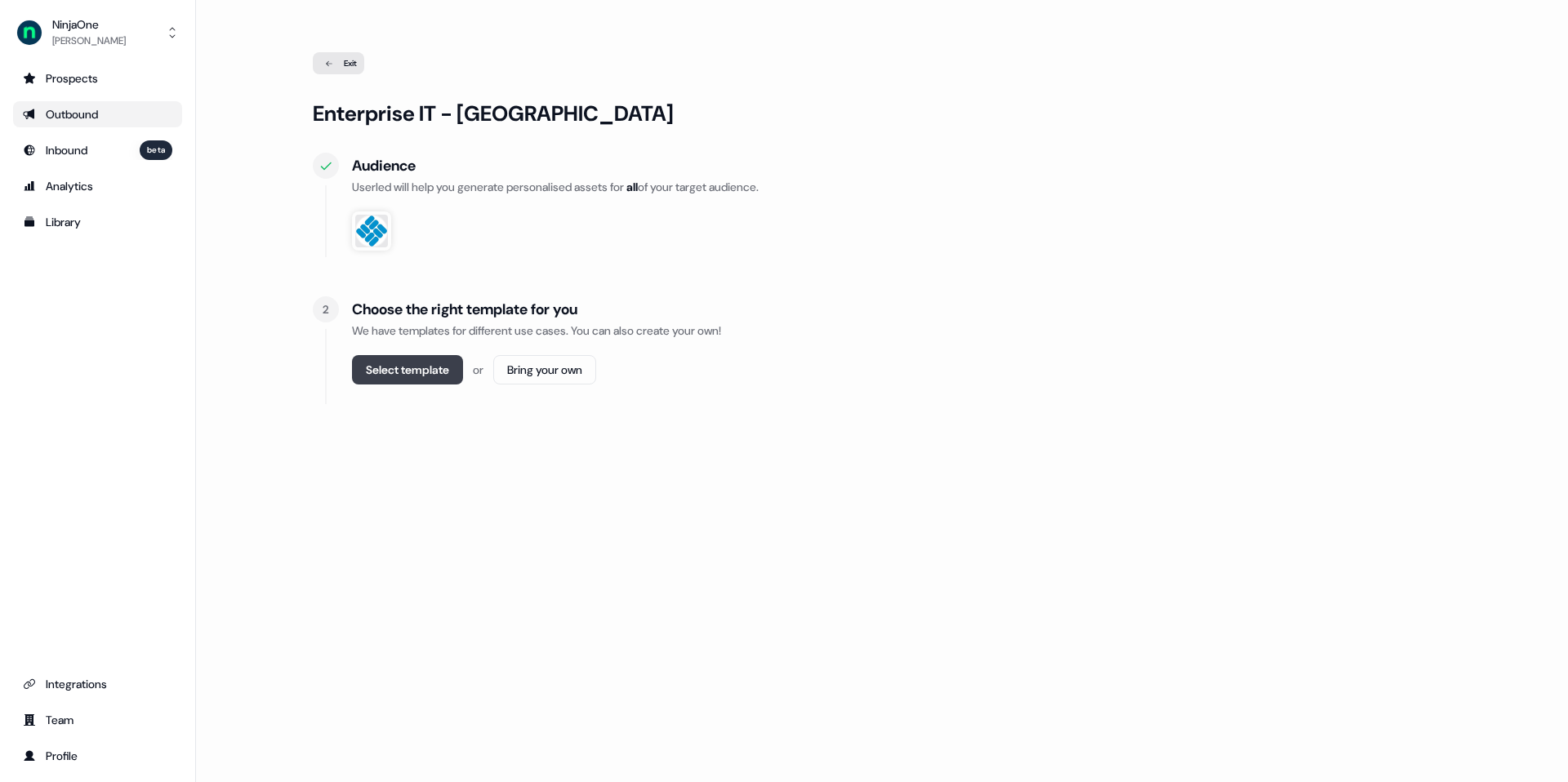 click on "Select template" at bounding box center [408, 370] 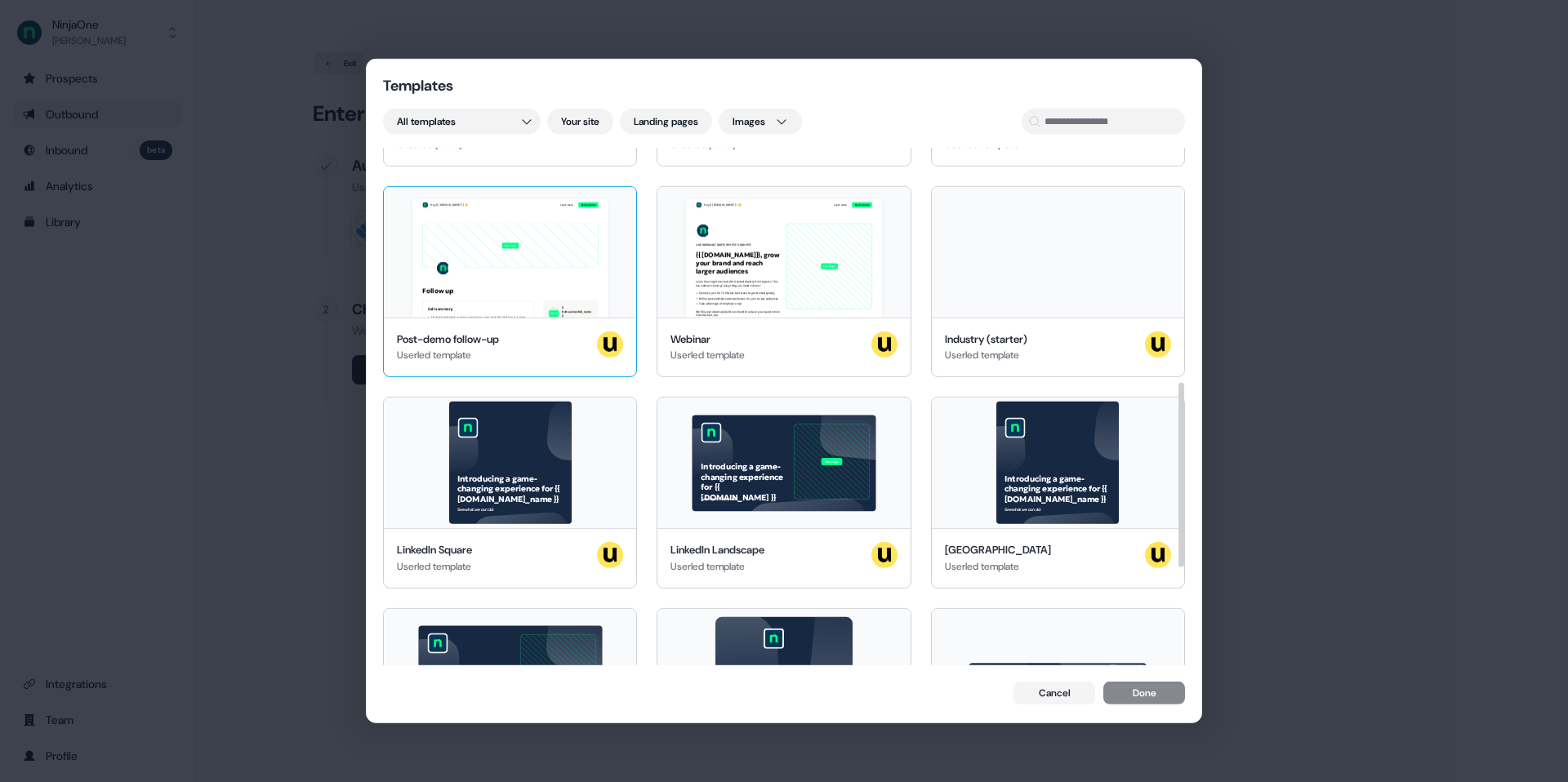 scroll, scrollTop: 553, scrollLeft: 0, axis: vertical 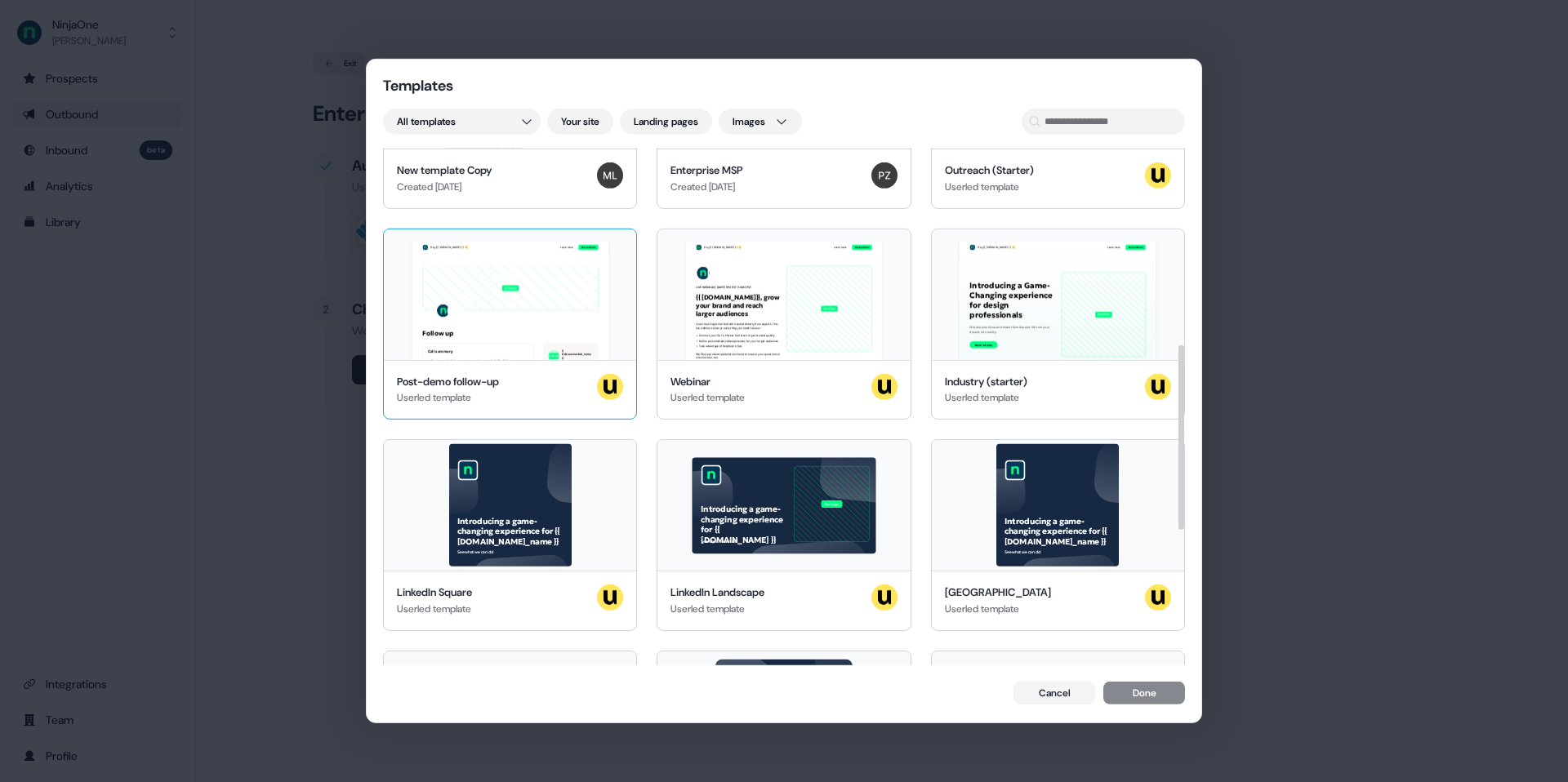 click on "Hey {{ [DOMAIN_NAME] }} 👋 Learn more Book a demo Your image Follow up Call summary Understand what current conversion rates look like & discuss target KPIs 3 key features will be delivered by Q2 2035. The lower priority requests will be delivered by Q3. Next steps 45min session to discuss how to hit the ground running ie. Set up Sales landing pages & increase conversion of current Ads Introduce [PERSON_NAME] & [PERSON_NAME] to 2x customers Terms Term: 3 month POC including 1 hr/ week onboarding sessions to hit the ground running Pricing: £XXXX for 3 months  Not found {{ traits.owner.full_name }} {{ traits.owner.title }} I am your point of contact at Acme. Feel free to reach out any time with questions. {{ [DOMAIN_NAME] }} {{ [DOMAIN_NAME]_number }} Chat with {{ traits.owner.first_name }}" at bounding box center (510, 294) 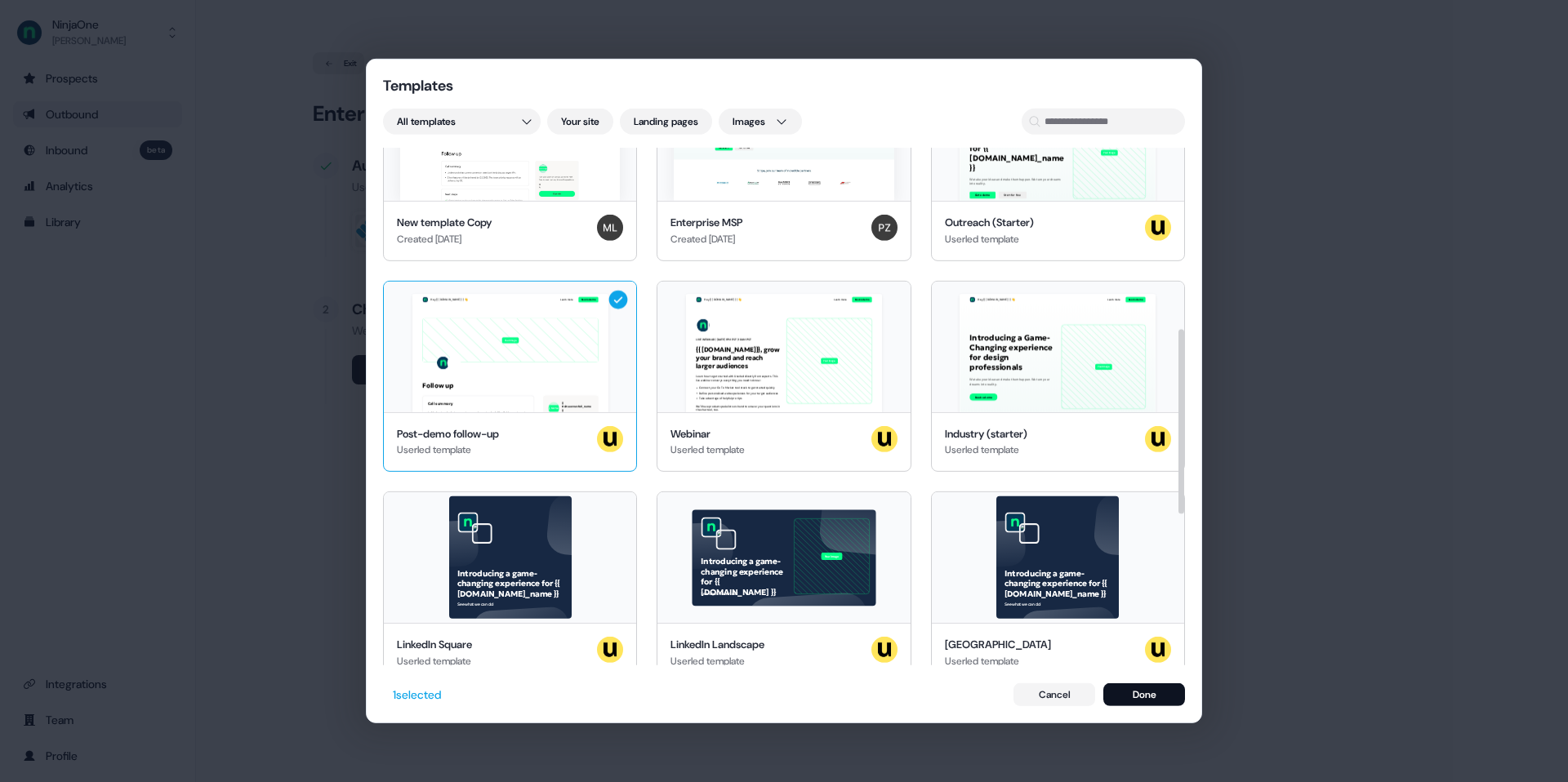 scroll, scrollTop: 517, scrollLeft: 0, axis: vertical 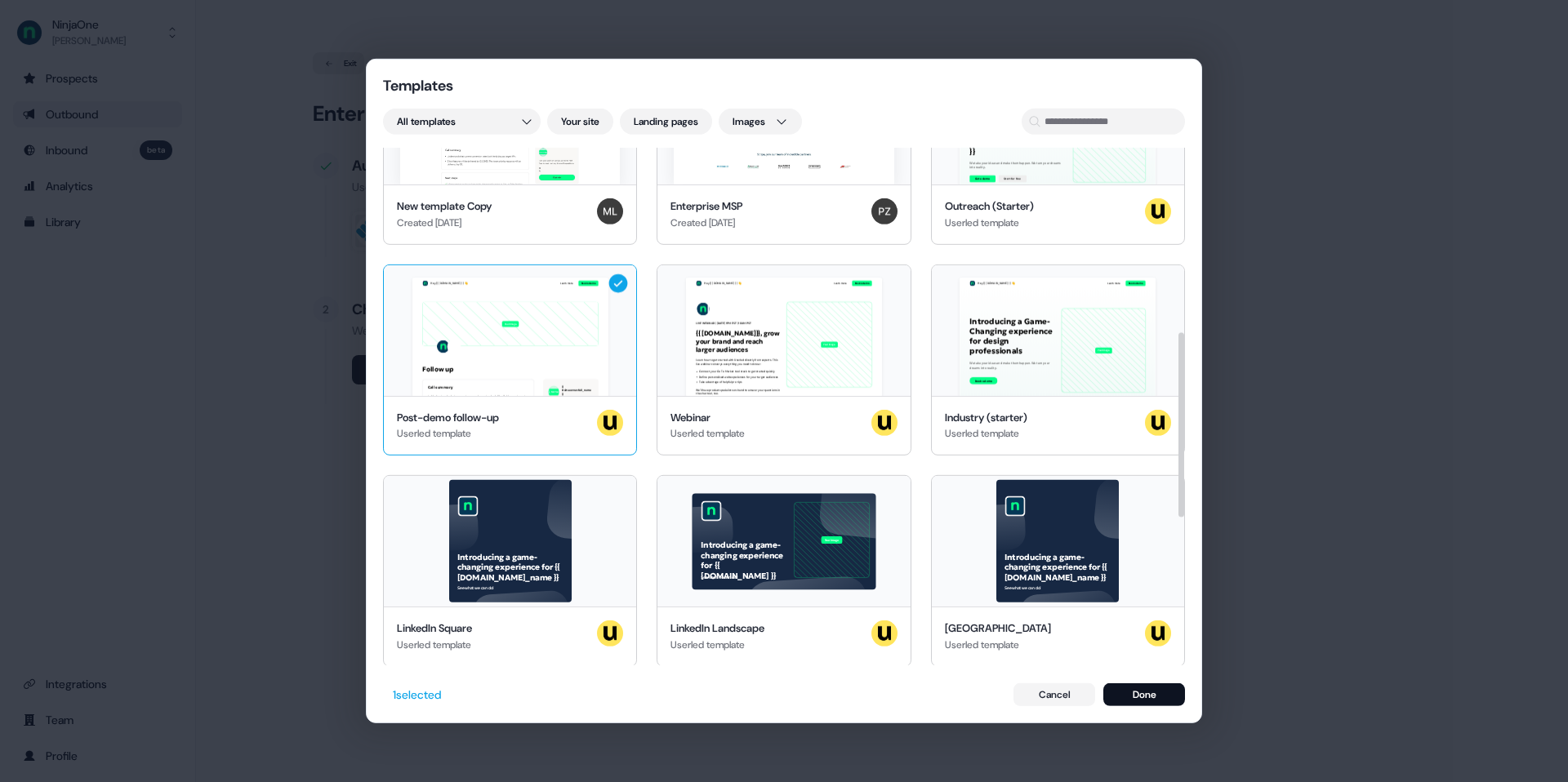 click on "Hey {{ [DOMAIN_NAME] }} 👋 Learn more Book a demo Your image Follow up Call summary Understand what current conversion rates look like & discuss target KPIs 3 key features will be delivered by Q2 2035. The lower priority requests will be delivered by Q3. Next steps 45min session to discuss how to hit the ground running ie. Set up Sales landing pages & increase conversion of current Ads Introduce [PERSON_NAME] & [PERSON_NAME] to 2x customers Terms Term: 3 month POC including 1 hr/ week onboarding sessions to hit the ground running Pricing: £XXXX for 3 months  Not found {{ traits.owner.full_name }} {{ traits.owner.title }} I am your point of contact at Acme. Feel free to reach out any time with questions. {{ [DOMAIN_NAME] }} {{ [DOMAIN_NAME]_number }} Chat with {{ traits.owner.first_name }}" at bounding box center [510, 330] 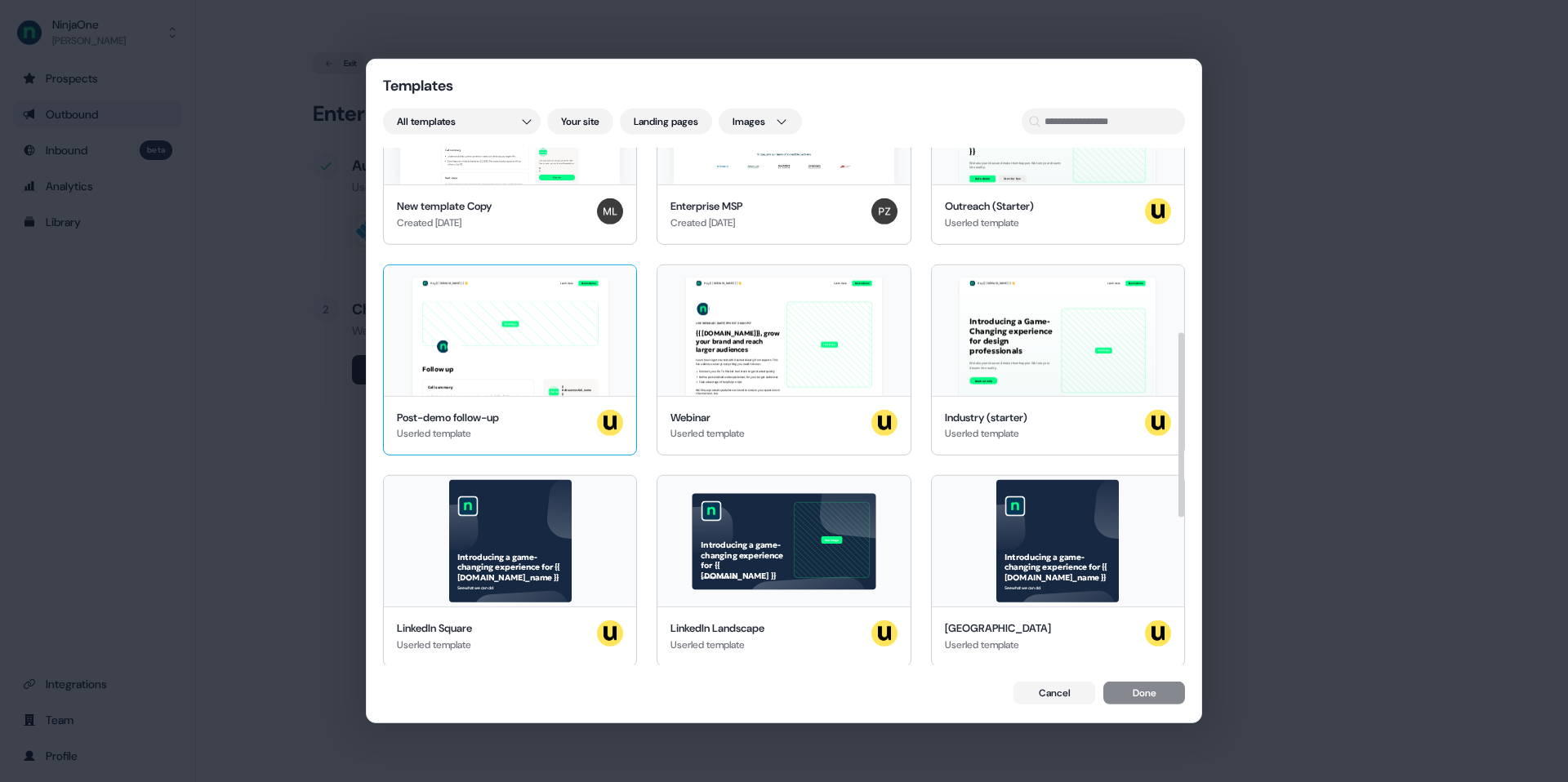 click on "Hey {{ [DOMAIN_NAME] }} 👋 Learn more Book a demo Your image Follow up Call summary Understand what current conversion rates look like & discuss target KPIs 3 key features will be delivered by Q2 2035. The lower priority requests will be delivered by Q3. Next steps 45min session to discuss how to hit the ground running ie. Set up Sales landing pages & increase conversion of current Ads Introduce [PERSON_NAME] & [PERSON_NAME] to 2x customers Terms Term: 3 month POC including 1 hr/ week onboarding sessions to hit the ground running Pricing: £XXXX for 3 months  Not found {{ traits.owner.full_name }} {{ traits.owner.title }} I am your point of contact at Acme. Feel free to reach out any time with questions. {{ [DOMAIN_NAME] }} {{ [DOMAIN_NAME]_number }} Chat with {{ traits.owner.first_name }}" at bounding box center [510, 330] 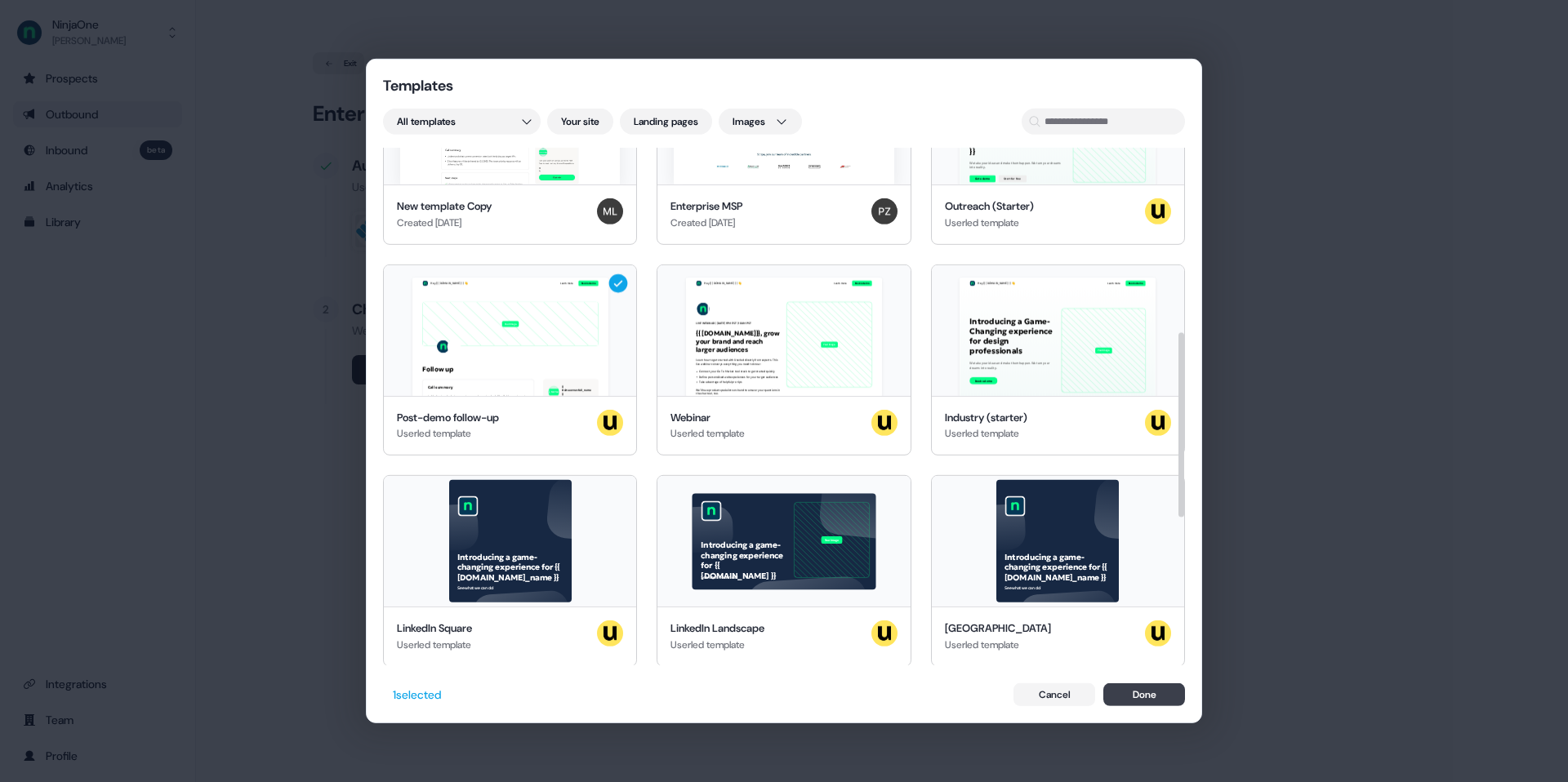 click on "Done" at bounding box center [1144, 695] 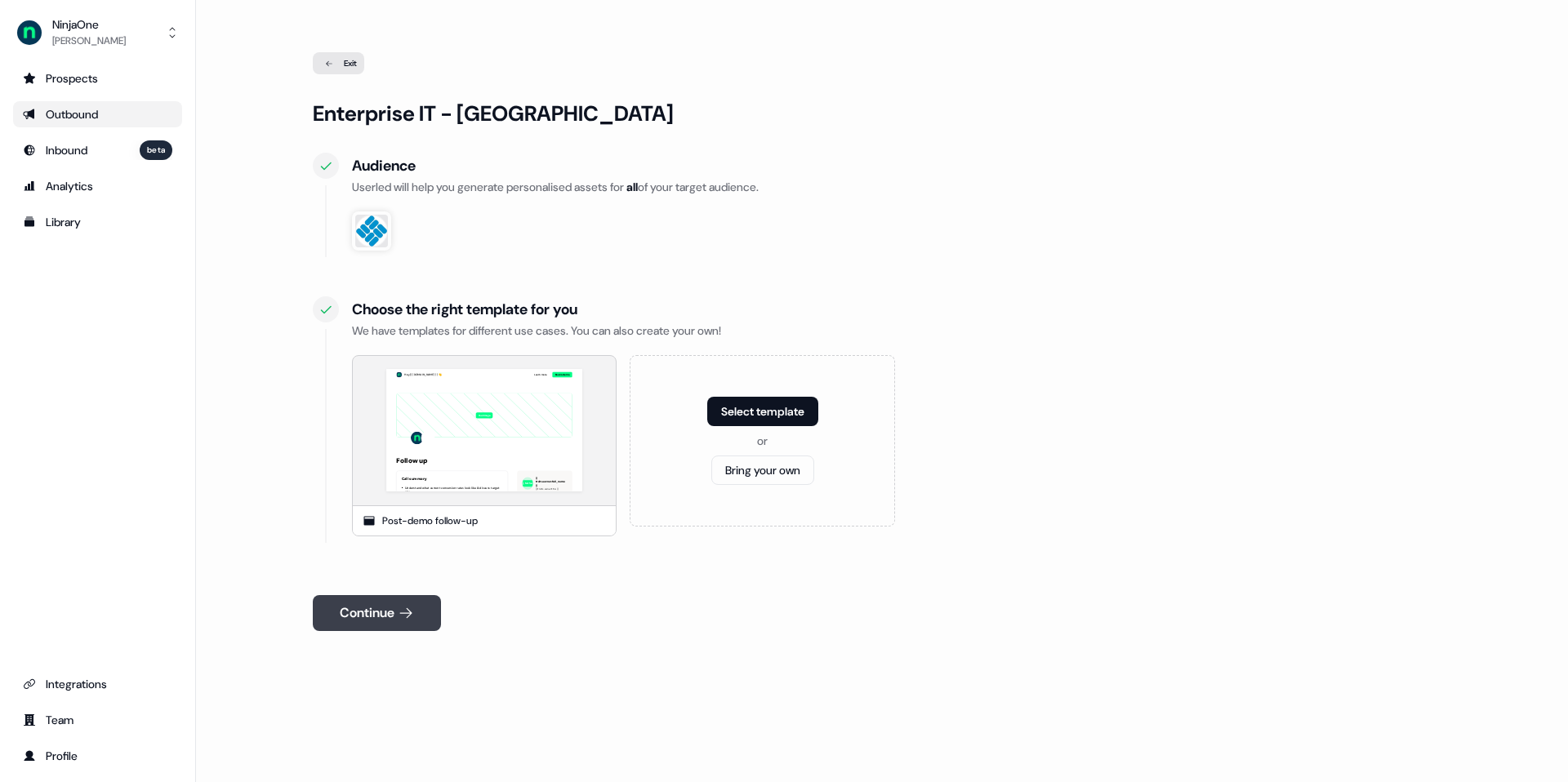 click on "Continue" at bounding box center (376, 613) 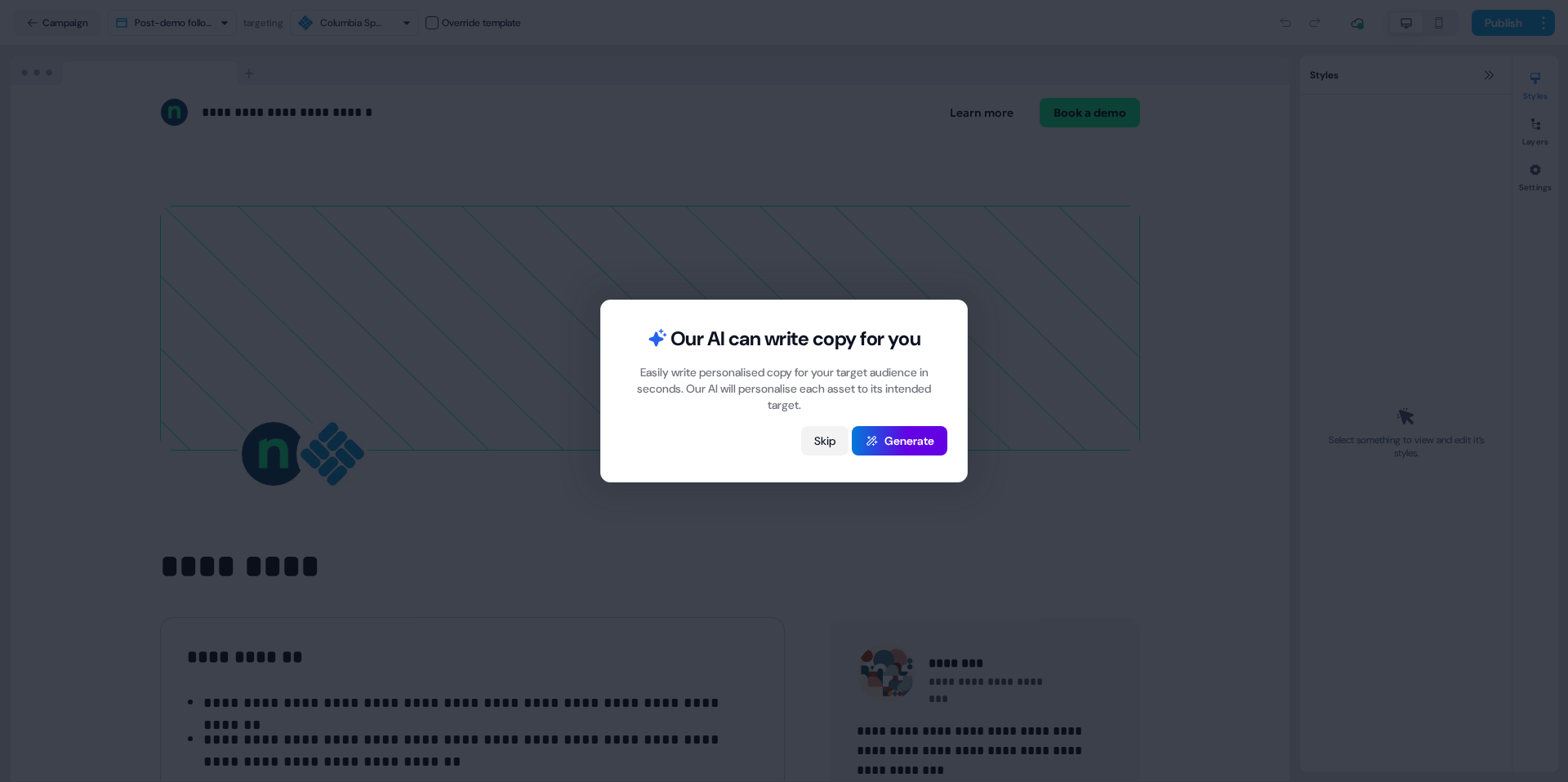 click on "Skip" at bounding box center (825, 441) 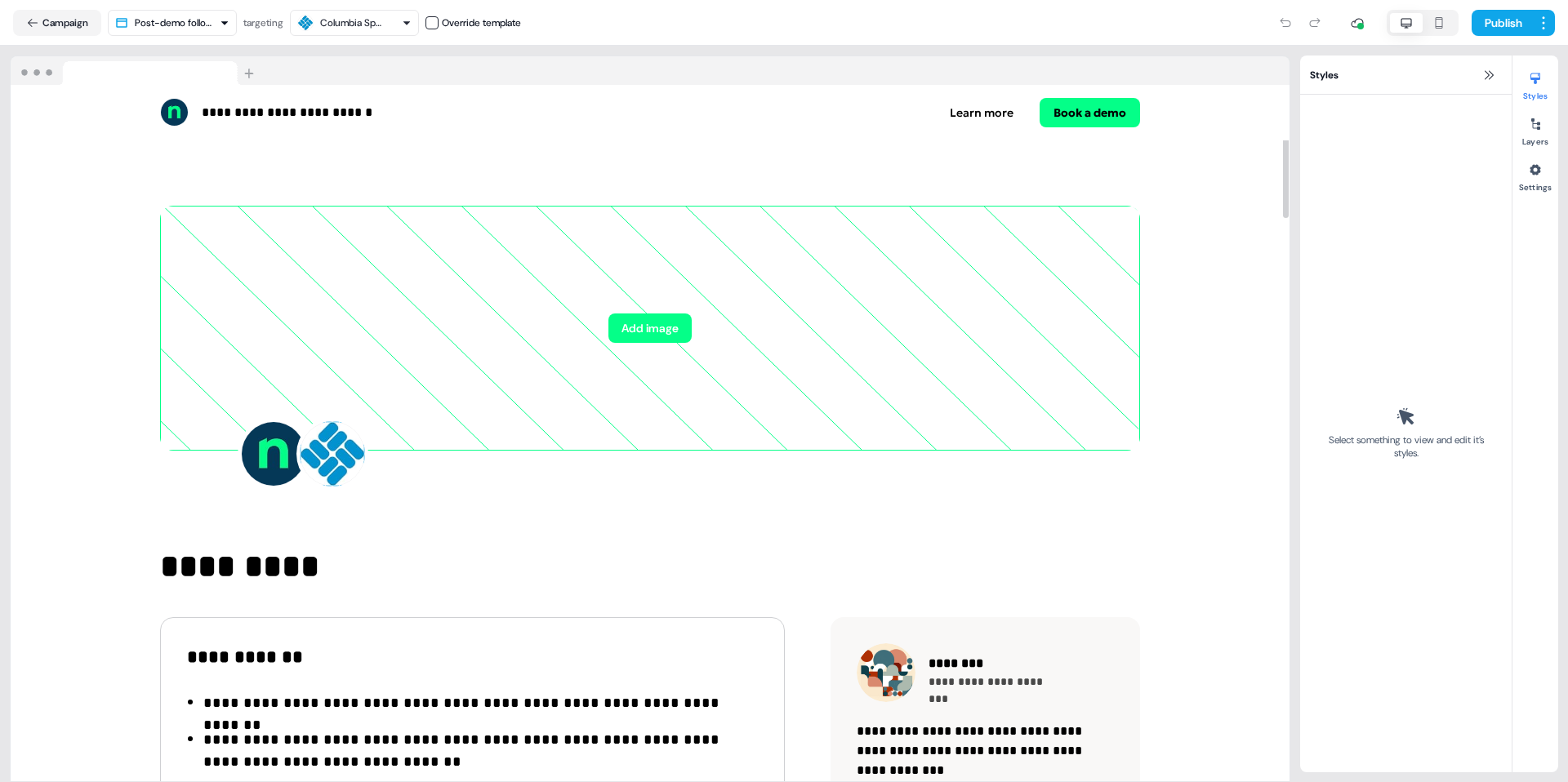 click at bounding box center [332, 454] 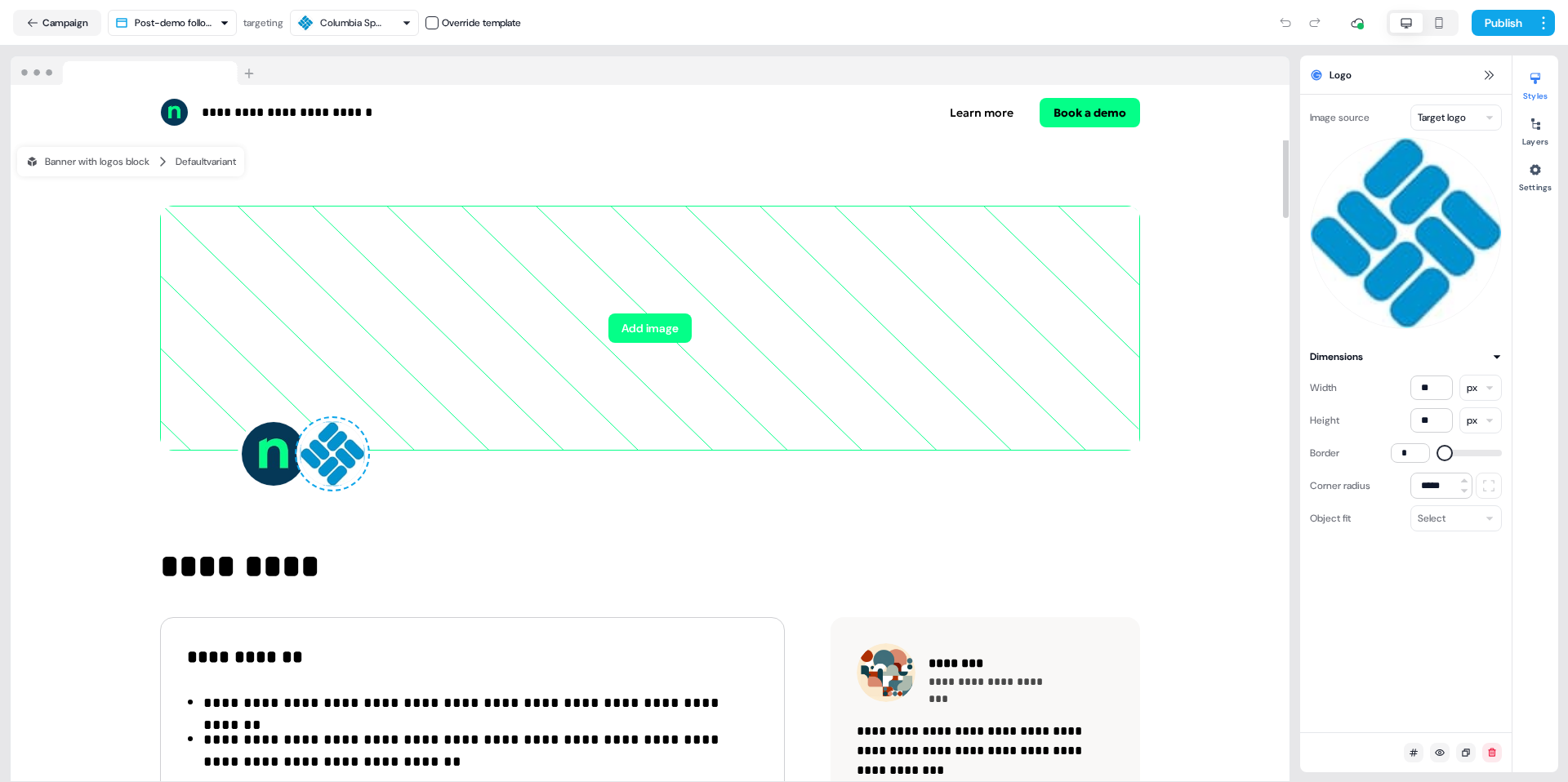 click on "To pick up a draggable item, press the space bar.
While dragging, use the arrow keys to move the item.
Press space again to drop the item in its new position, or press escape to cancel." at bounding box center (332, 454) 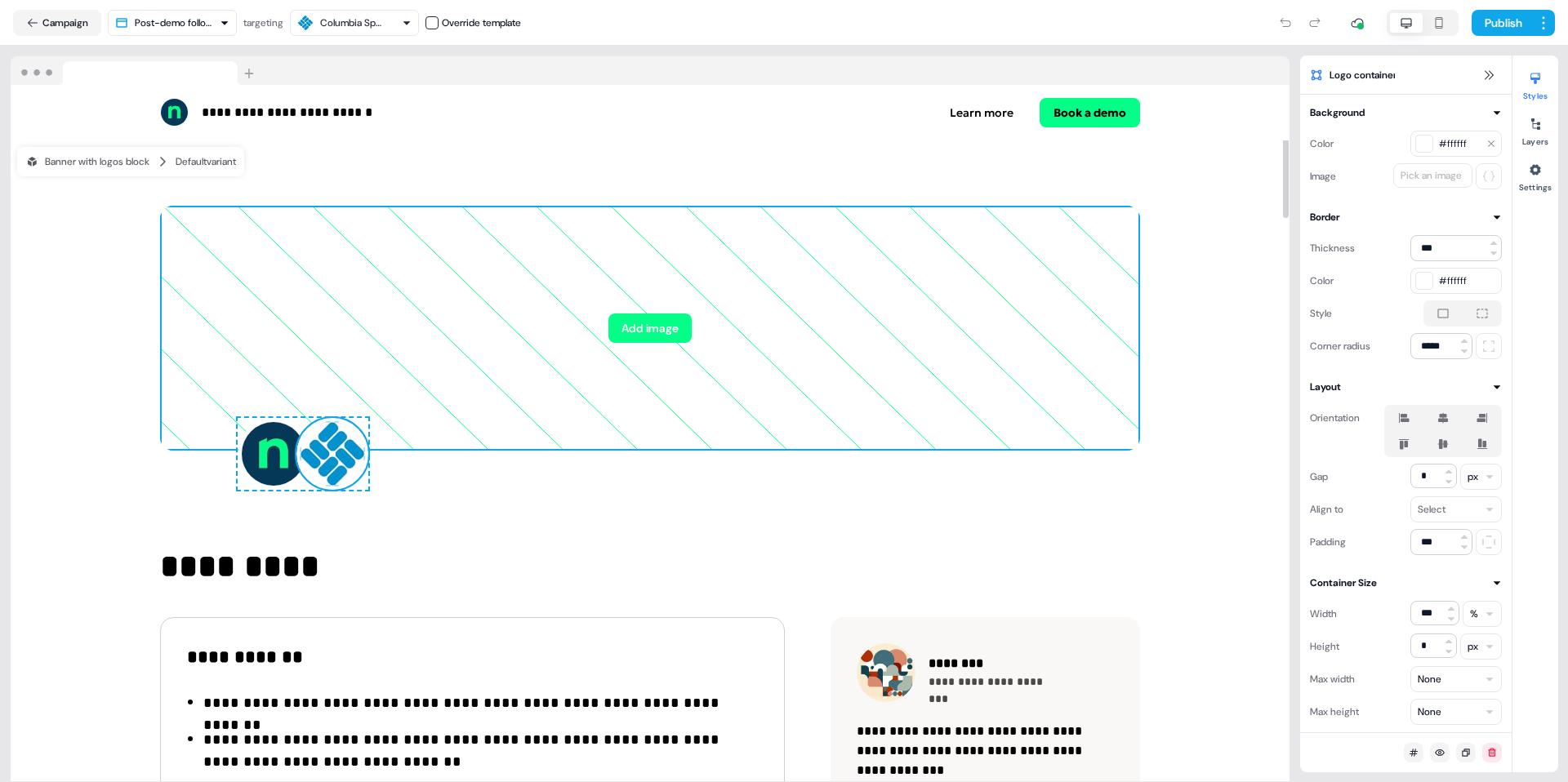 click on "Add image" at bounding box center [650, 328] 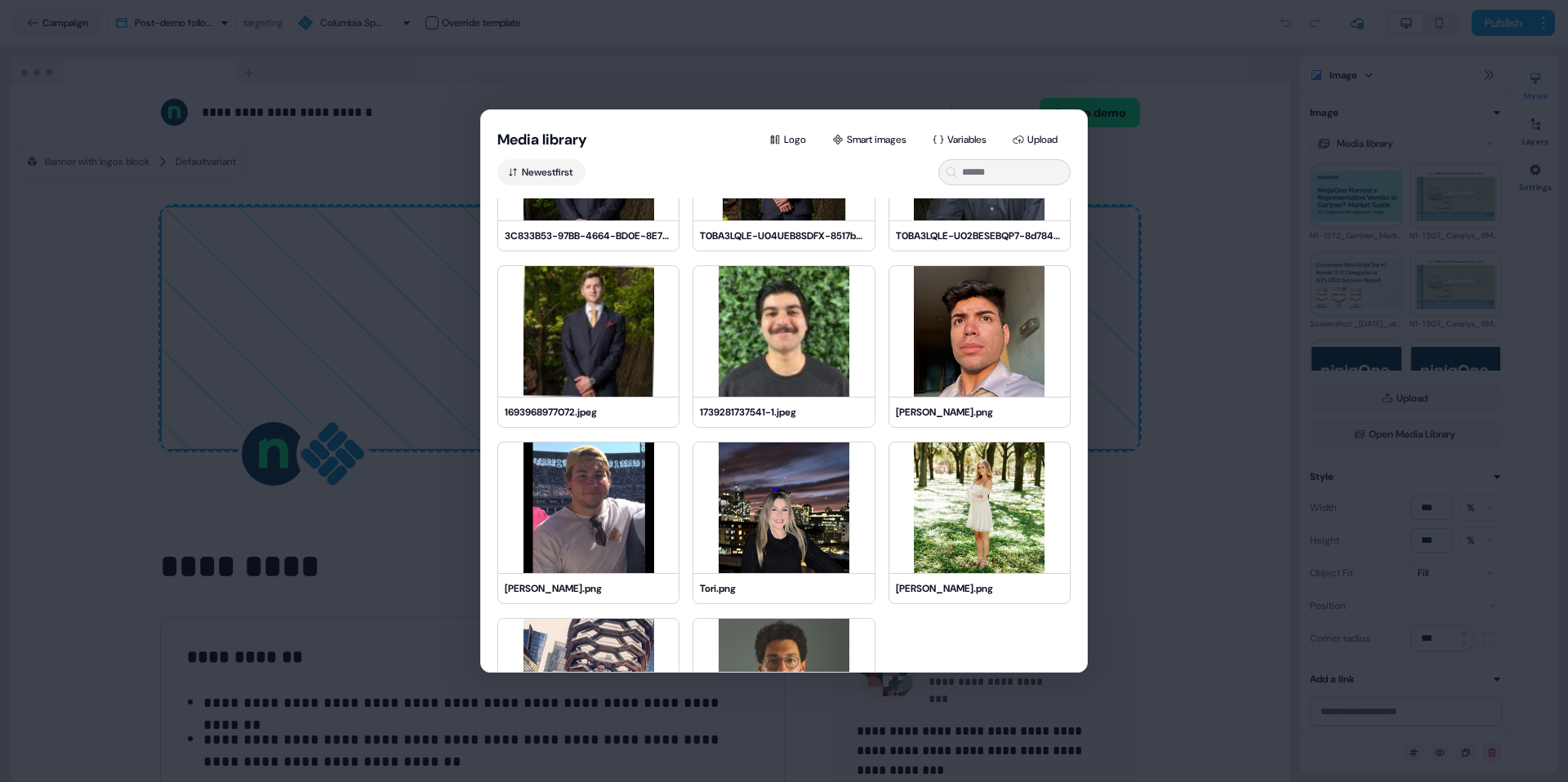 scroll, scrollTop: 2490, scrollLeft: 0, axis: vertical 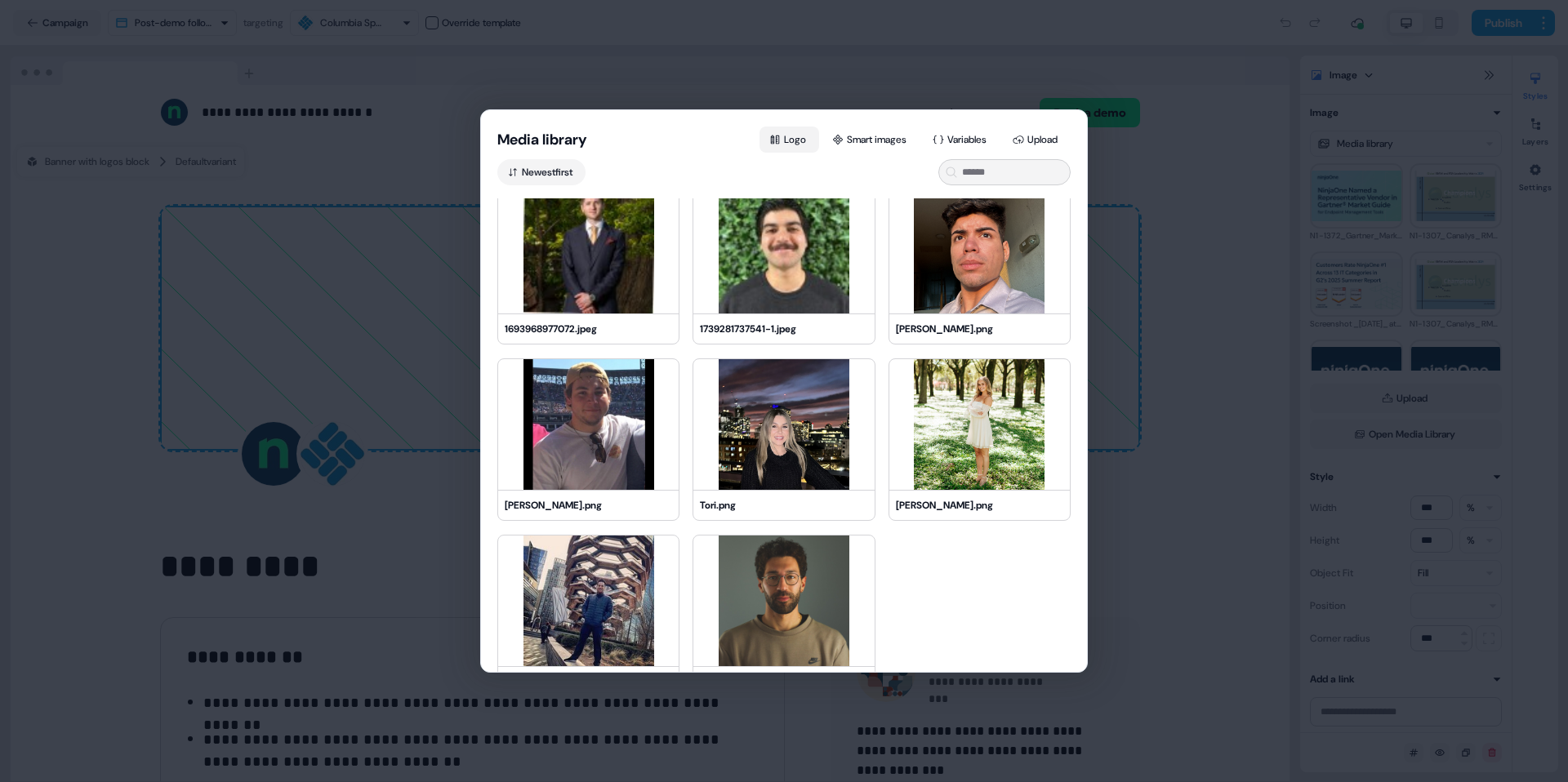 click on "Logo" at bounding box center [789, 140] 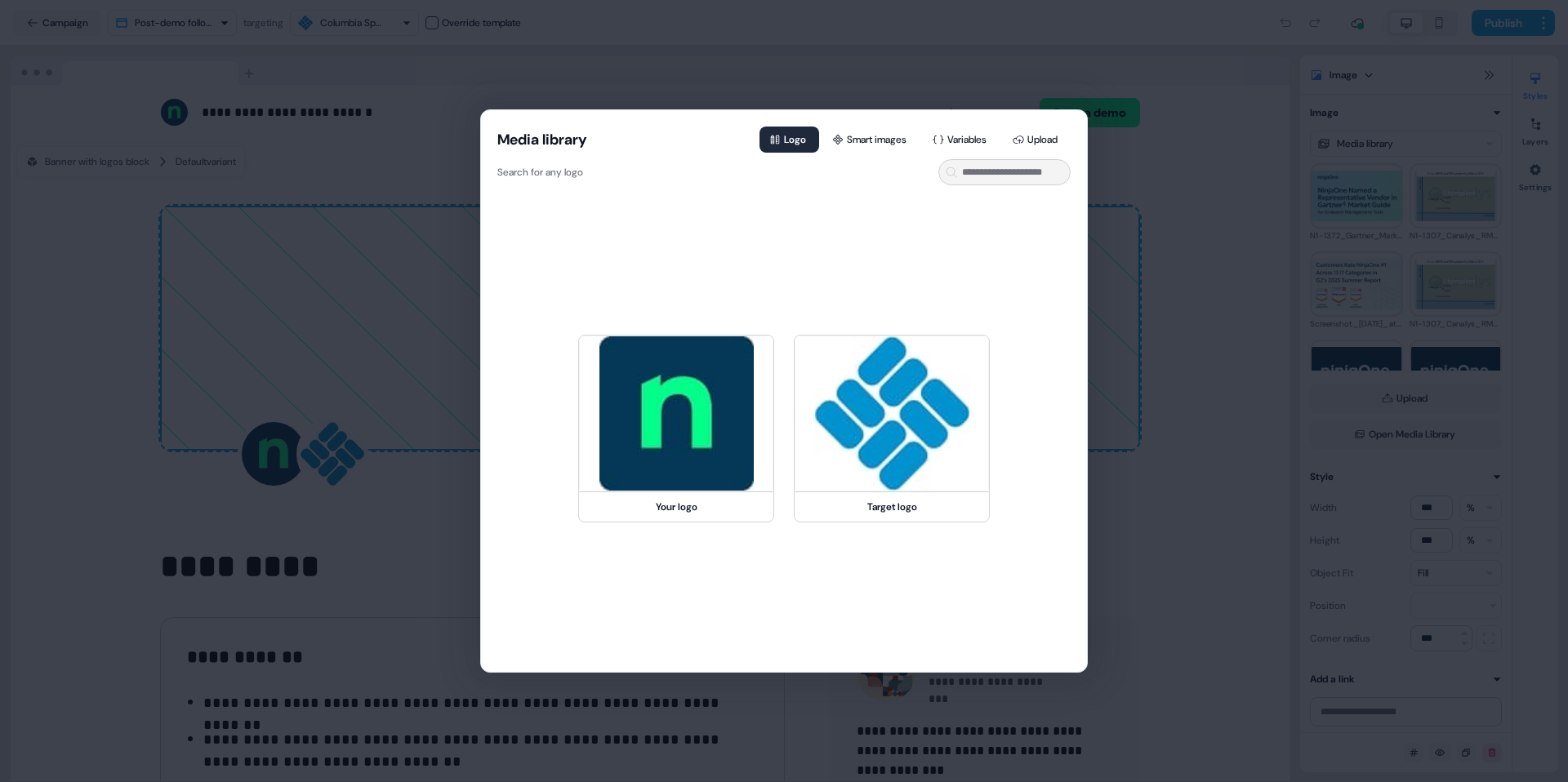 click on "Media library Logo Smart images Variables Upload Search for any logo Your logo Target logo" at bounding box center (784, 391) 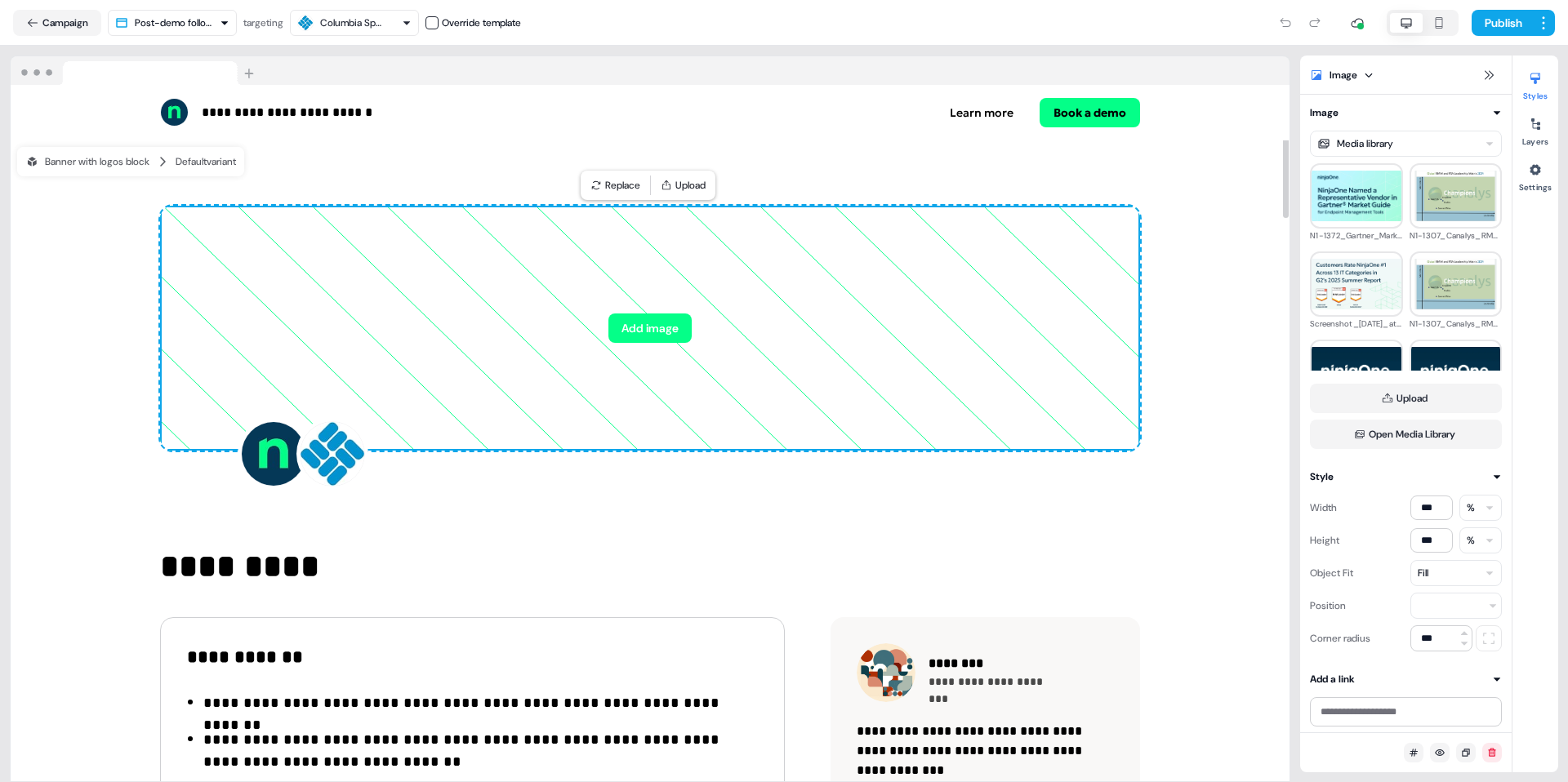 click 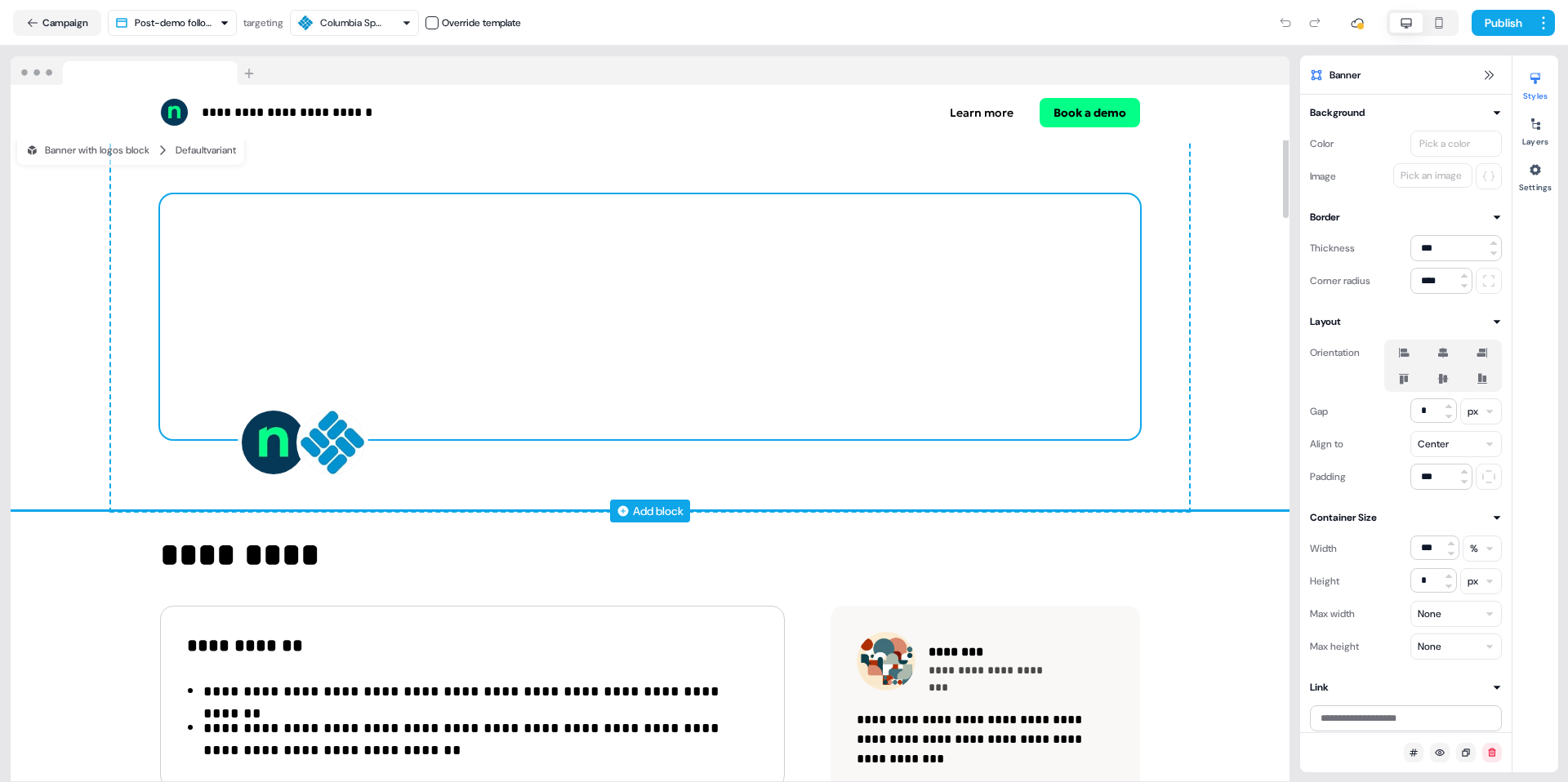 scroll, scrollTop: 24, scrollLeft: 0, axis: vertical 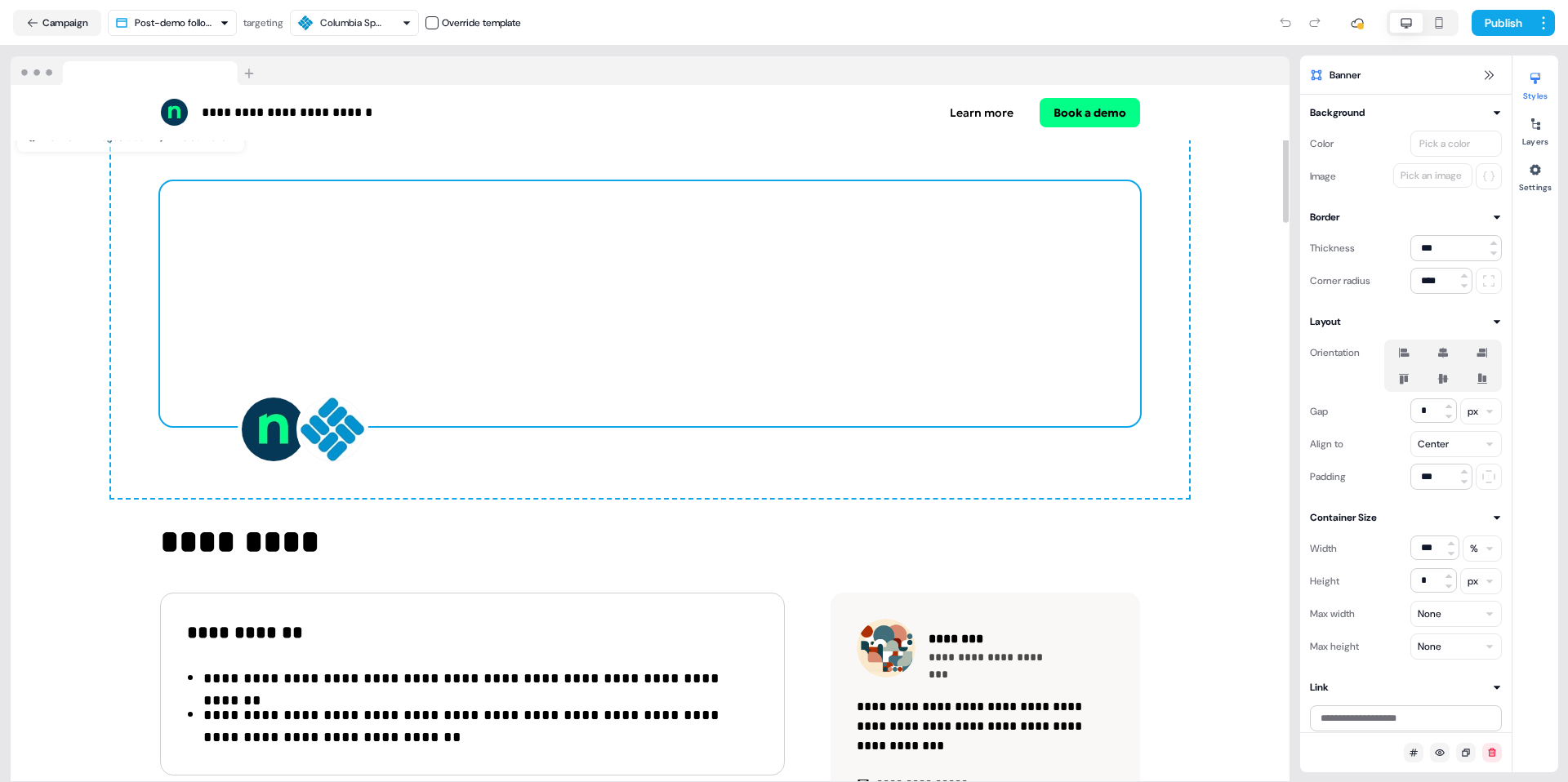 click on "To pick up a draggable item, press the space bar.
While dragging, use the arrow keys to move the item.
Press space again to drop the item in its new position, or press escape to cancel." at bounding box center (650, 304) 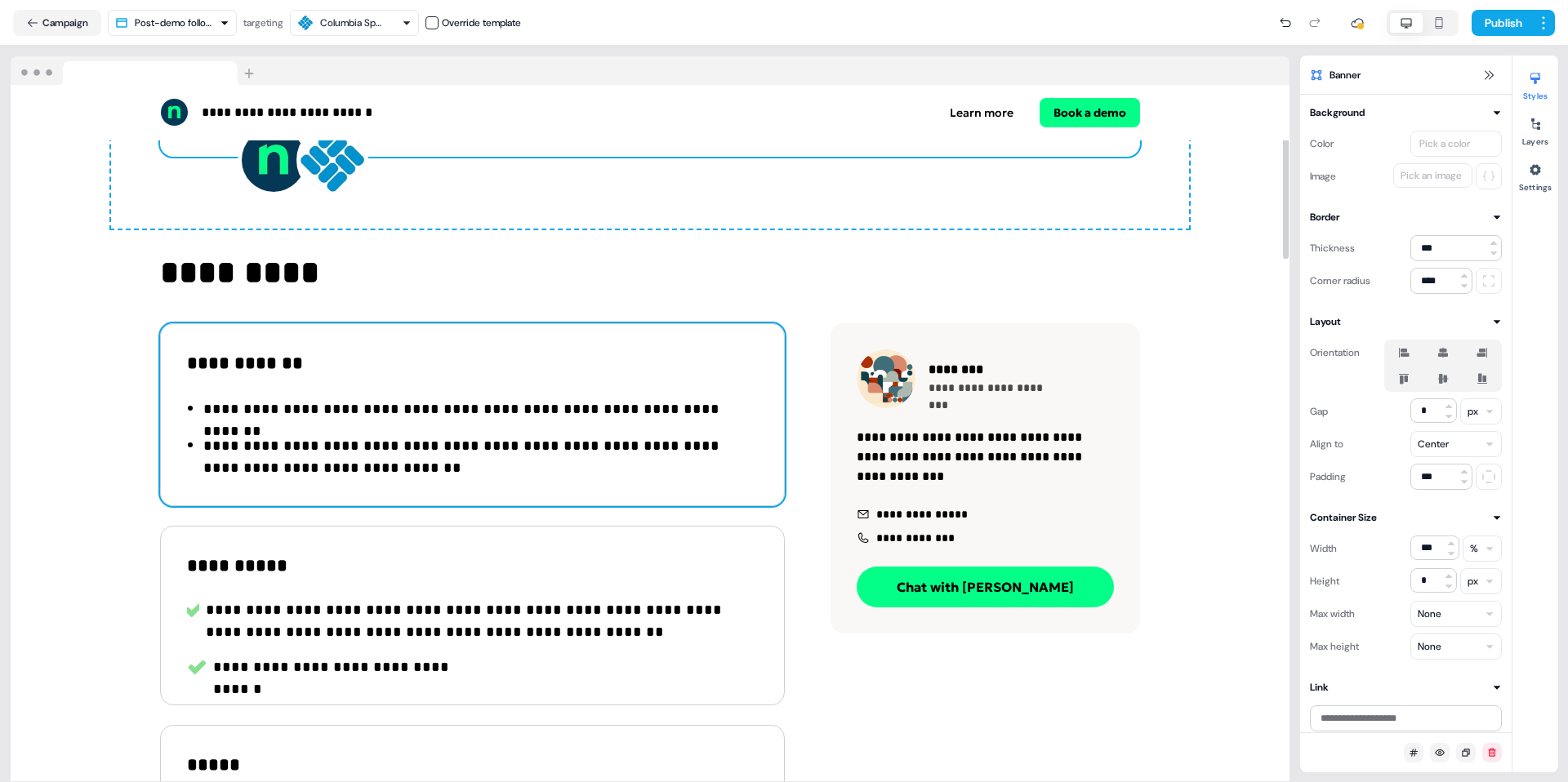 scroll, scrollTop: 297, scrollLeft: 0, axis: vertical 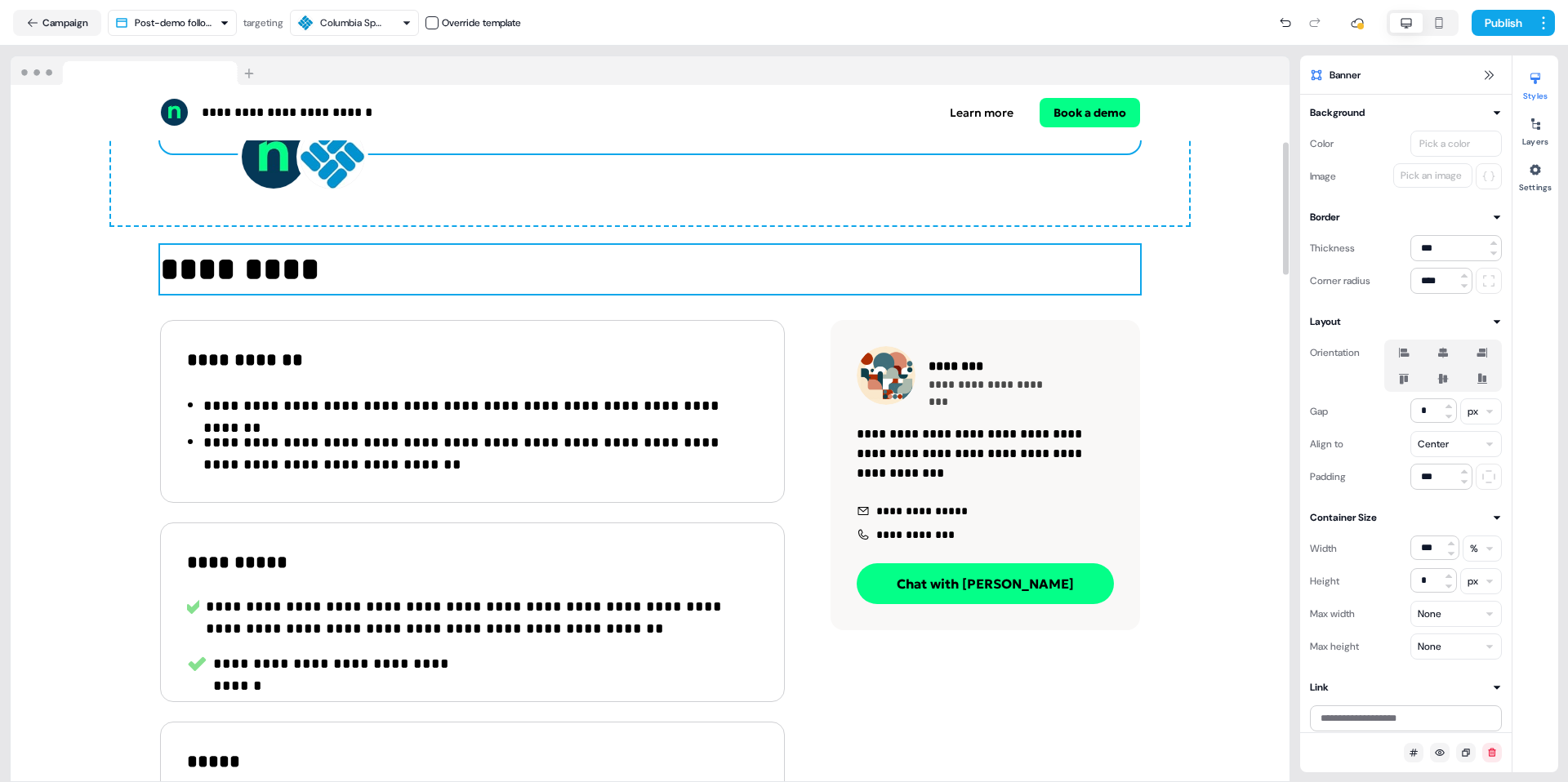 click on "*********" at bounding box center [650, 269] 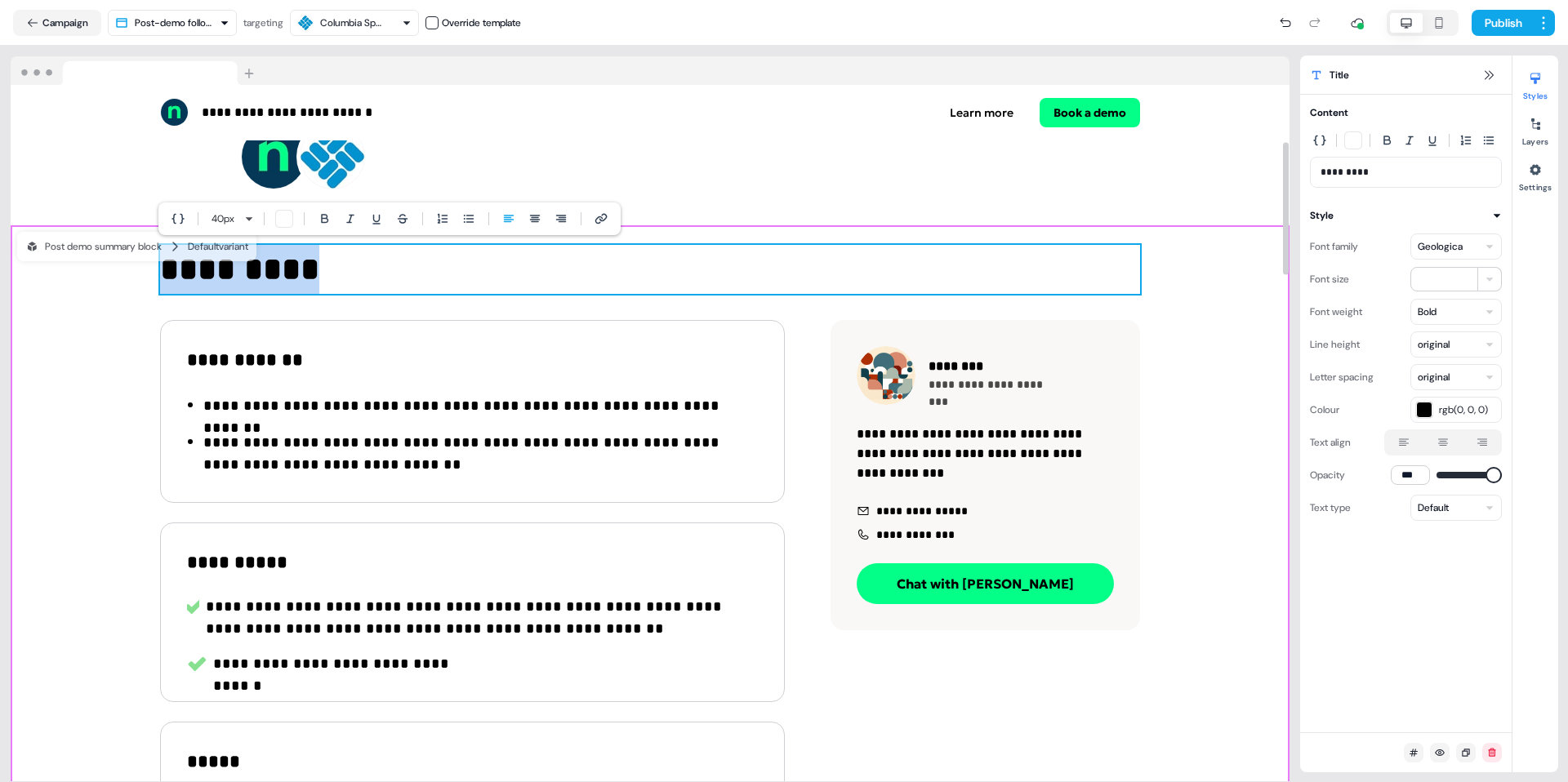 click on "**********" at bounding box center [650, 598] 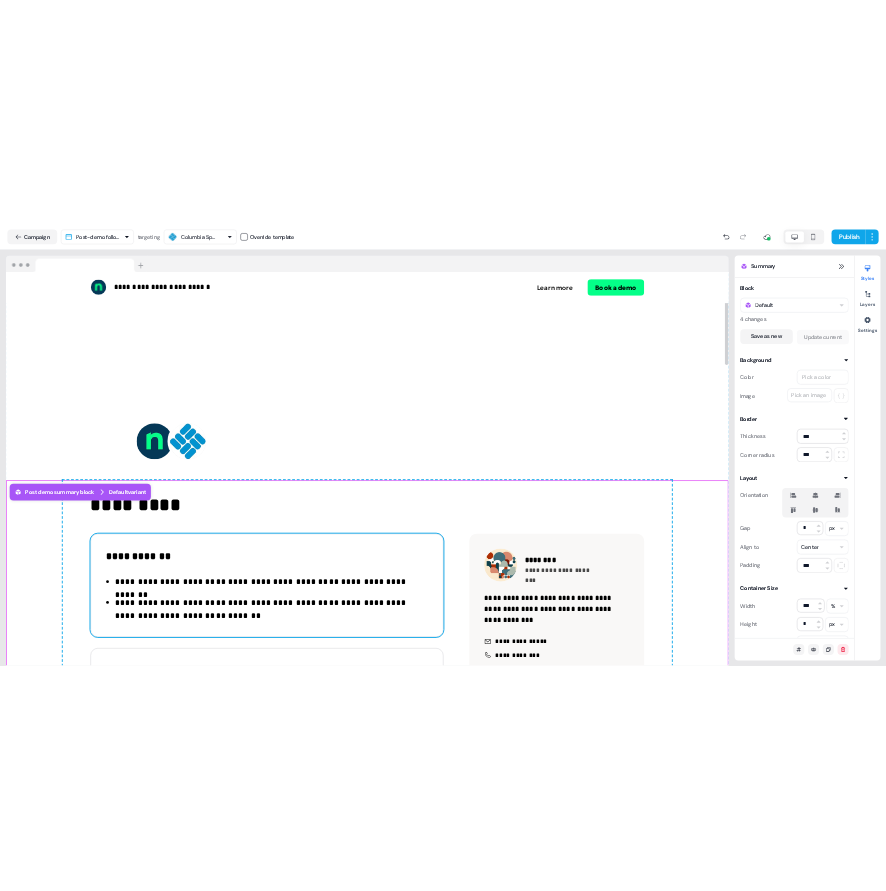 scroll, scrollTop: 0, scrollLeft: 0, axis: both 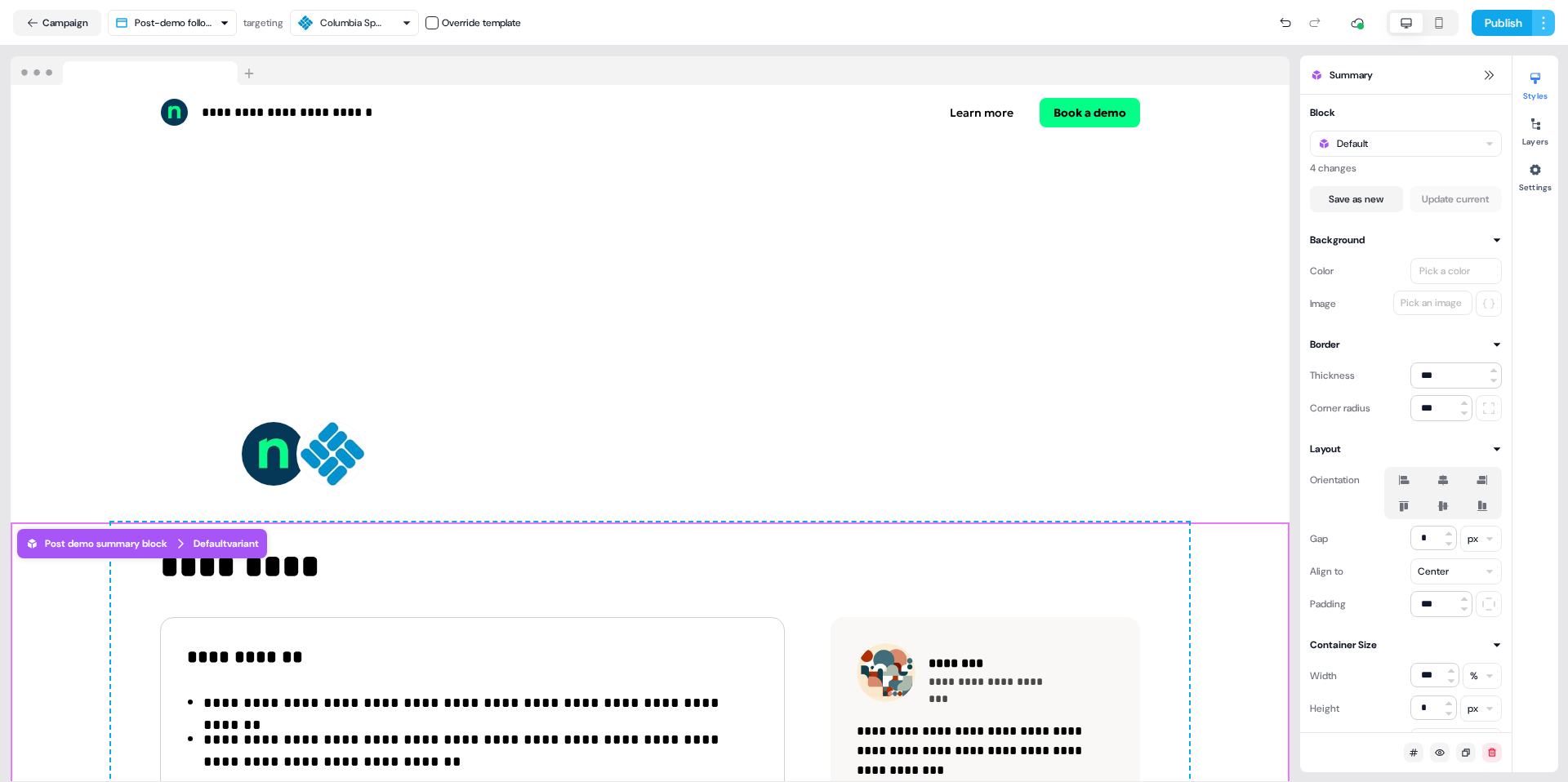 click on "**********" at bounding box center [784, 391] 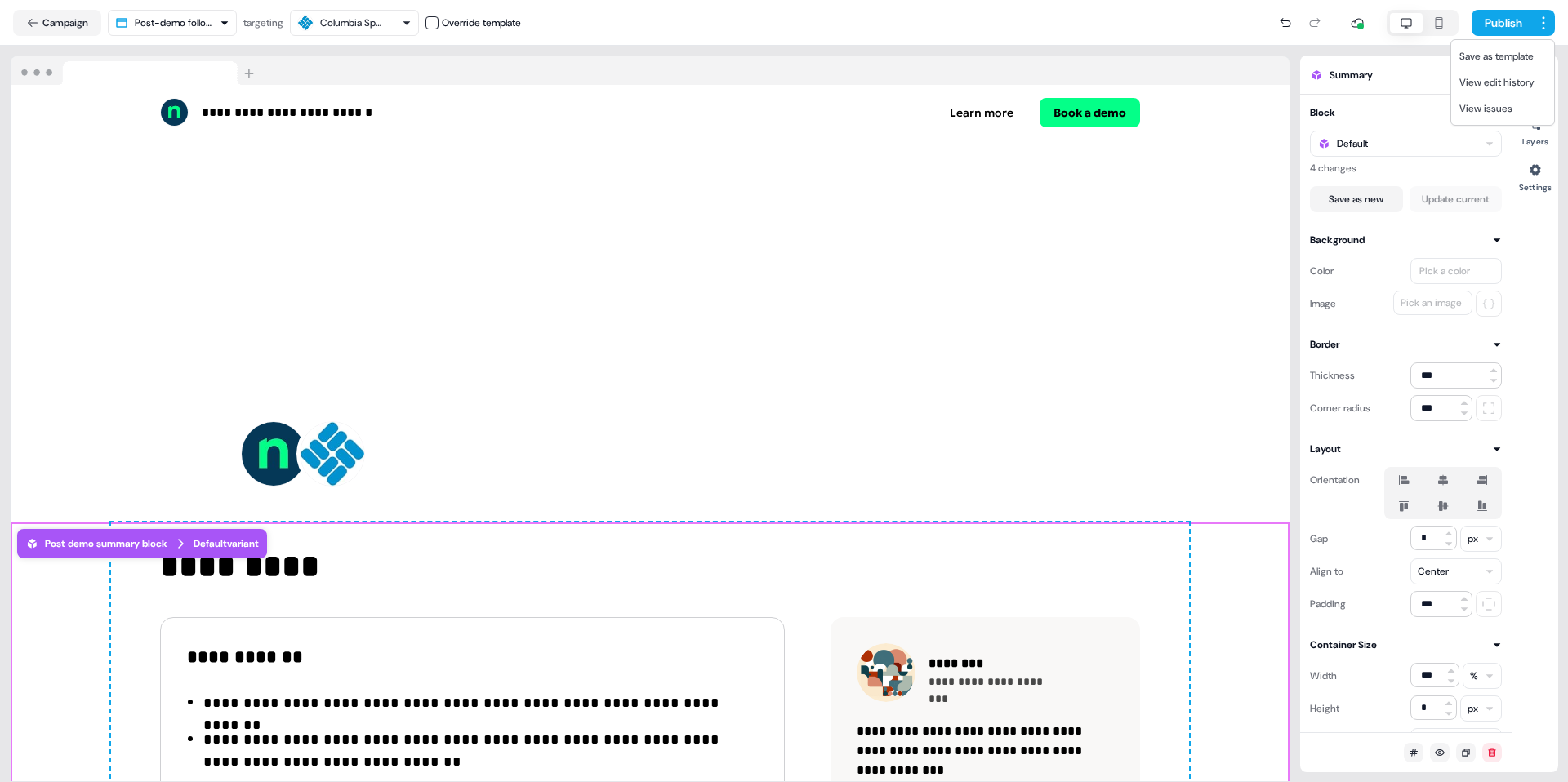 click on "**********" at bounding box center (784, 391) 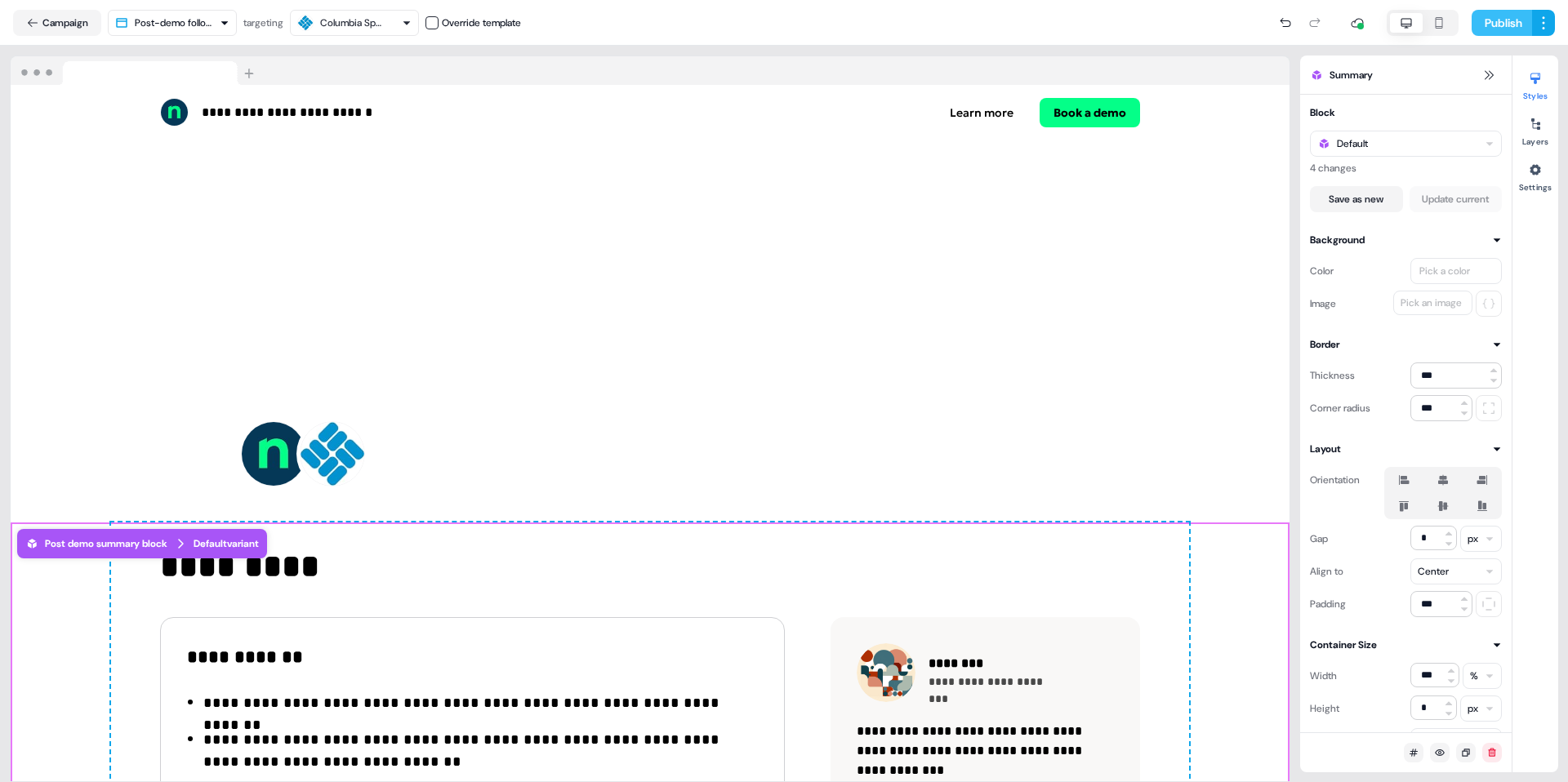 click on "Publish" at bounding box center [1502, 23] 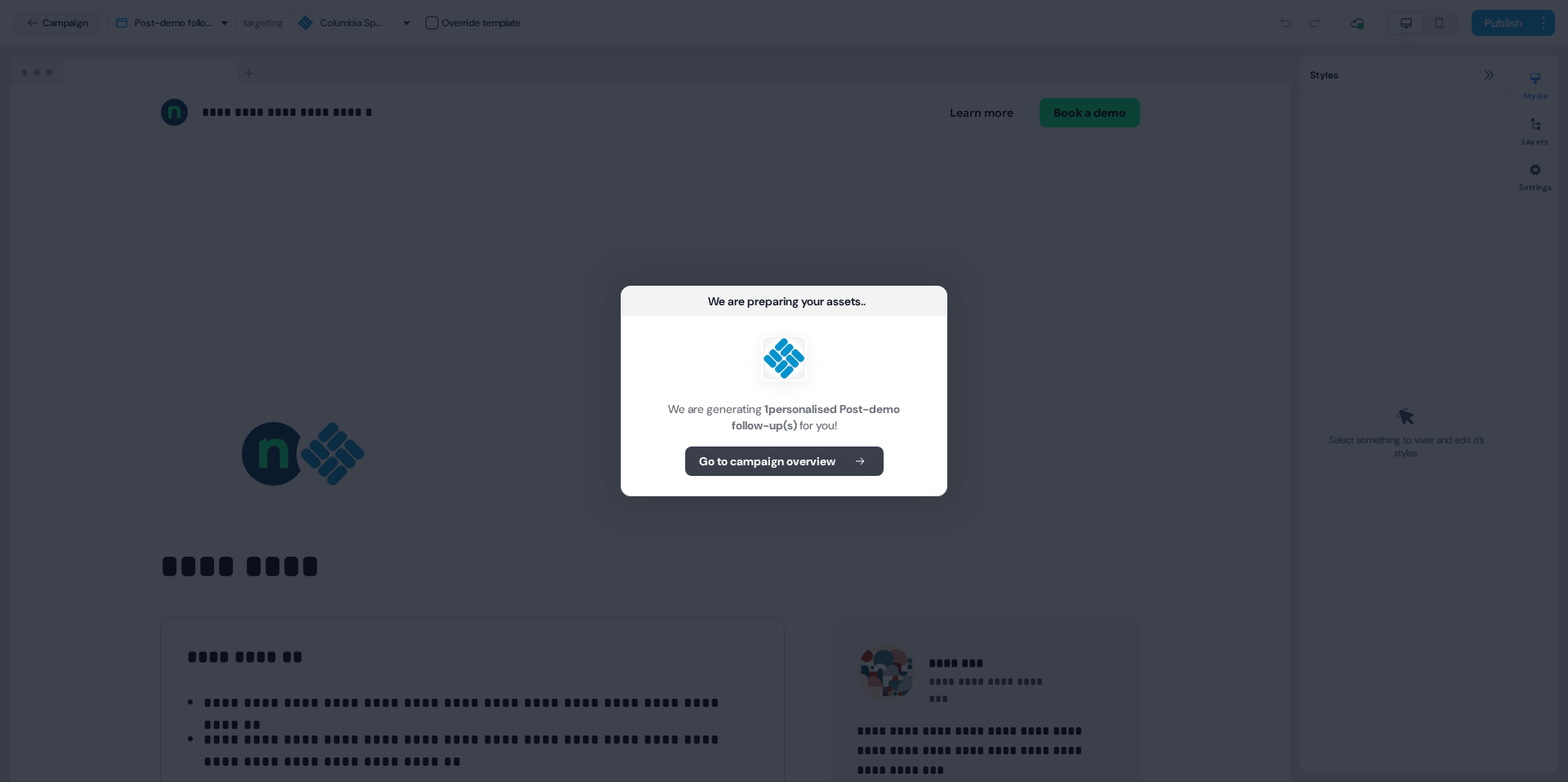 click on "Go to campaign overview" at bounding box center [784, 461] 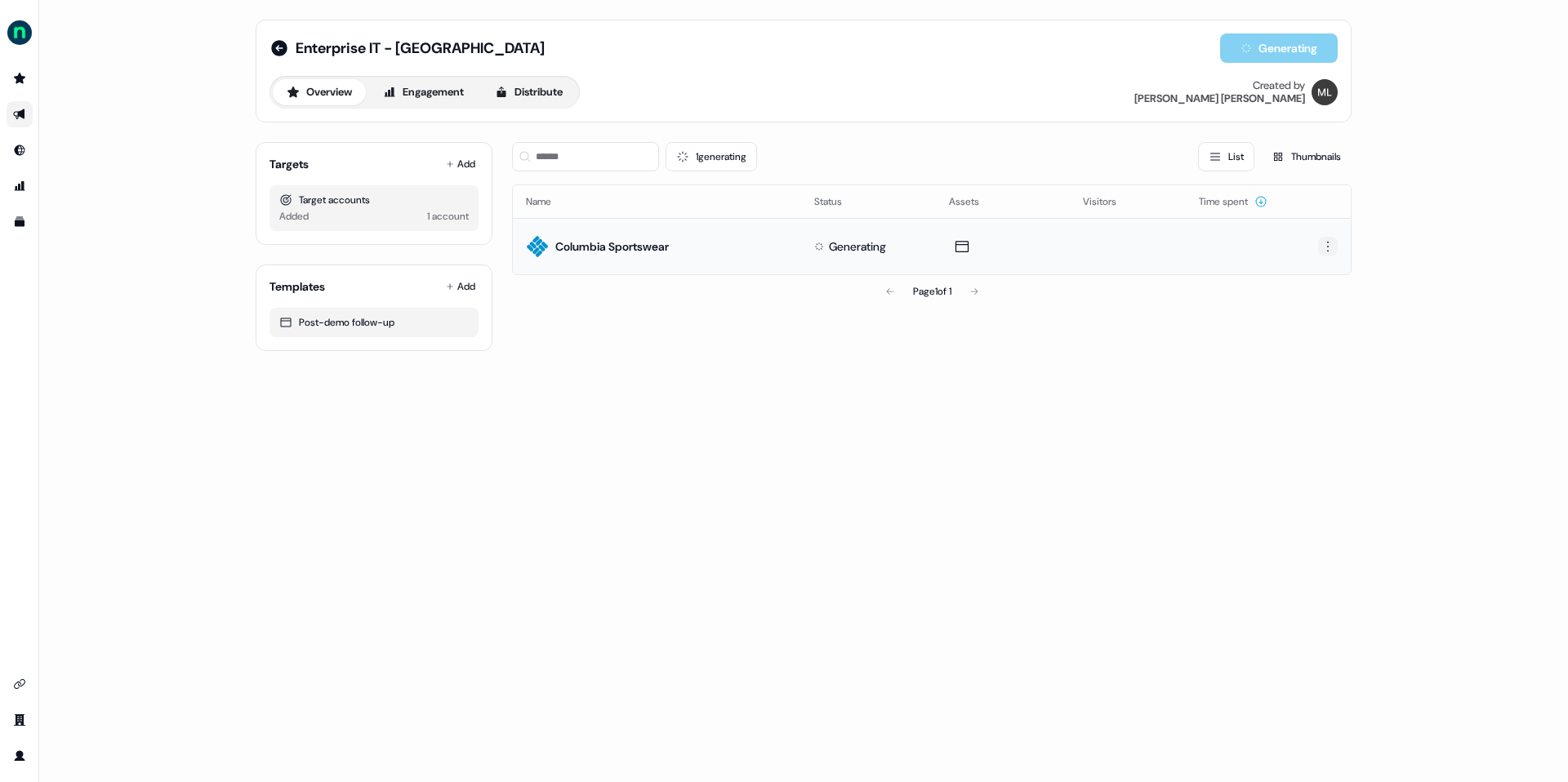 click on "For the best experience switch devices to a bigger screen. Go to [DOMAIN_NAME]   Enterprise IT - Columbia Generating Overview Engagement Distribute Created by [PERSON_NAME] Targets Add Target   accounts Added 1   account Templates Add Post-demo follow-up 1  generating List Thumbnails Name Status Assets Visitors Time spent Columbia Sportswear Generating Page  1  of 1" at bounding box center [784, 391] 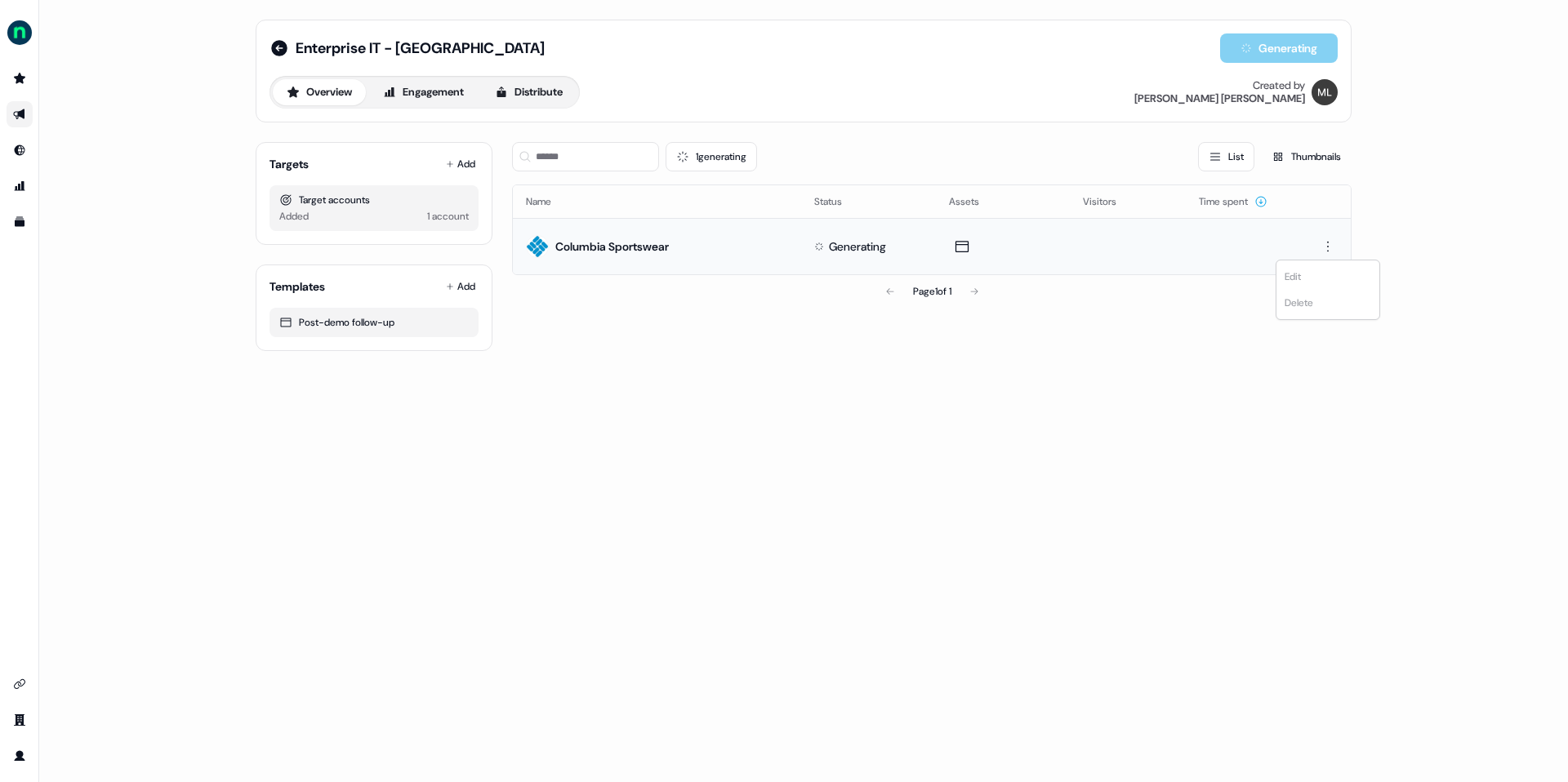 click on "For the best experience switch devices to a bigger screen. Go to [DOMAIN_NAME]   Enterprise IT - Columbia Generating Overview Engagement Distribute Created by [PERSON_NAME] Targets Add Target   accounts Added 1   account Templates Add Post-demo follow-up 1  generating List Thumbnails Name Status Assets Visitors Time spent Columbia Sportswear Generating Page  1  of 1 Edit Delete" at bounding box center (784, 391) 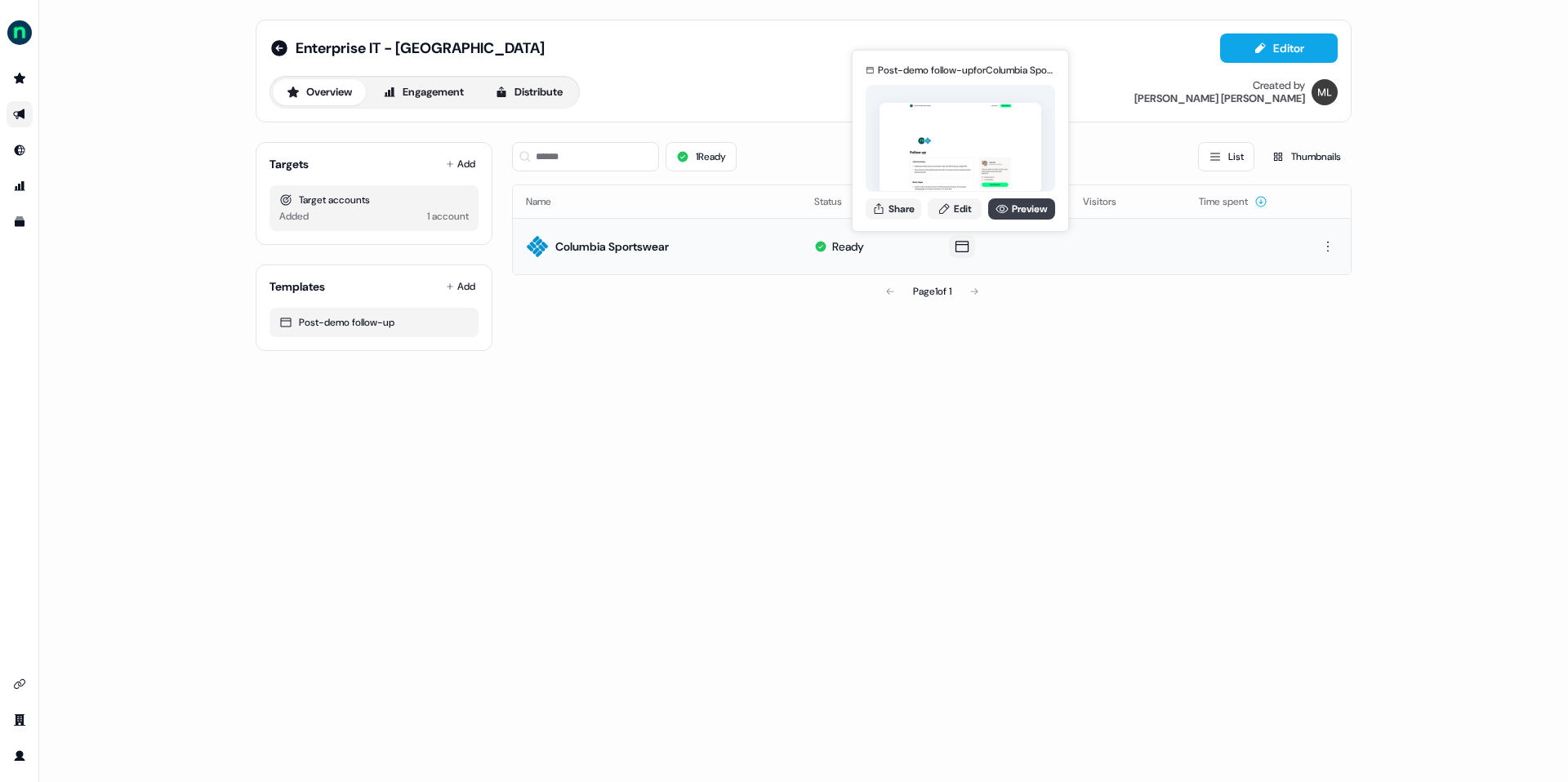 click on "Preview" at bounding box center [1022, 209] 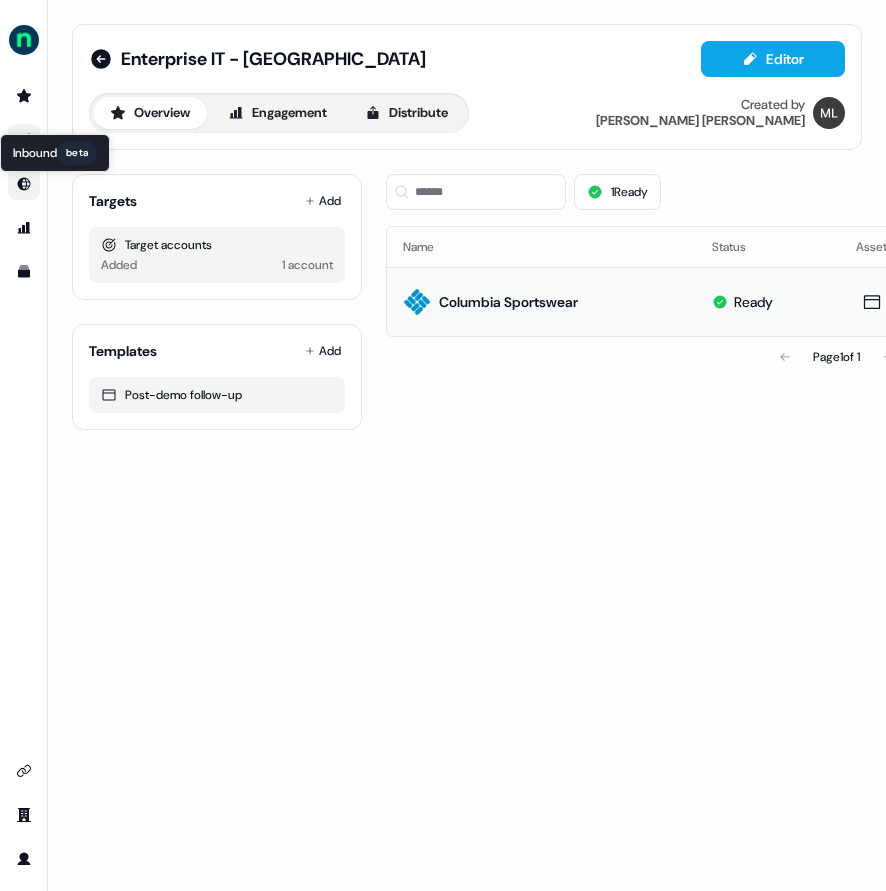 click 